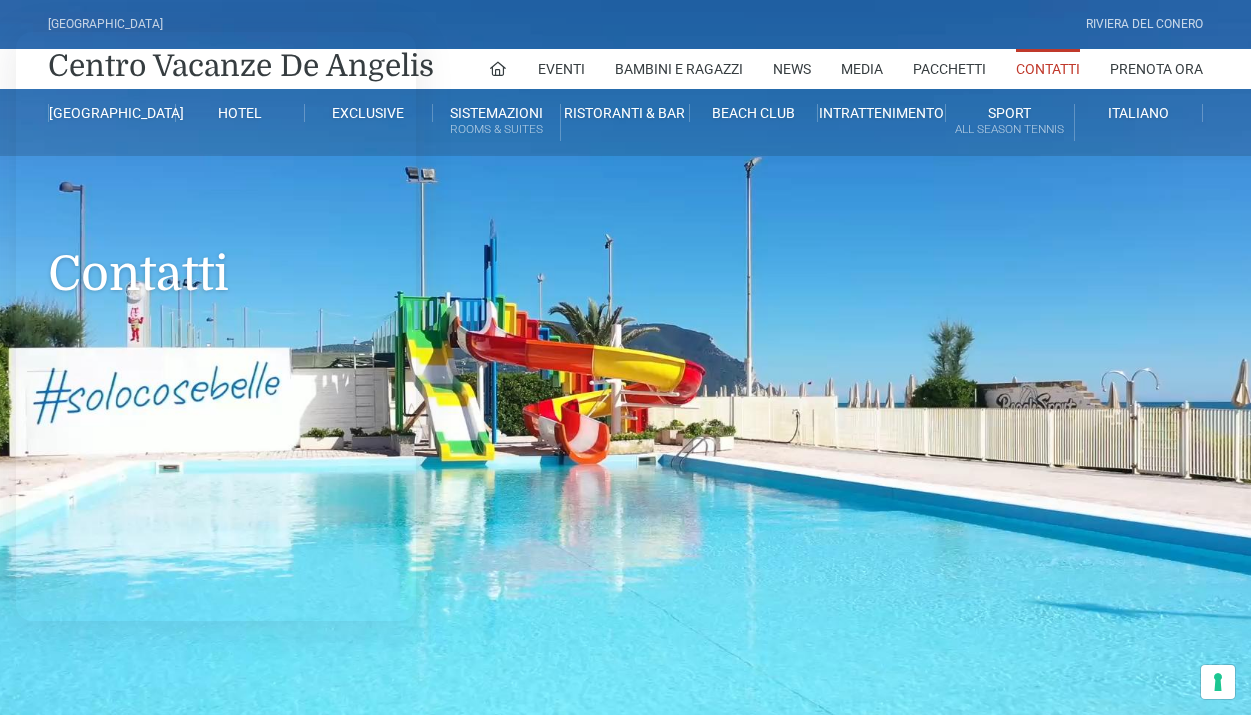 scroll, scrollTop: 0, scrollLeft: 0, axis: both 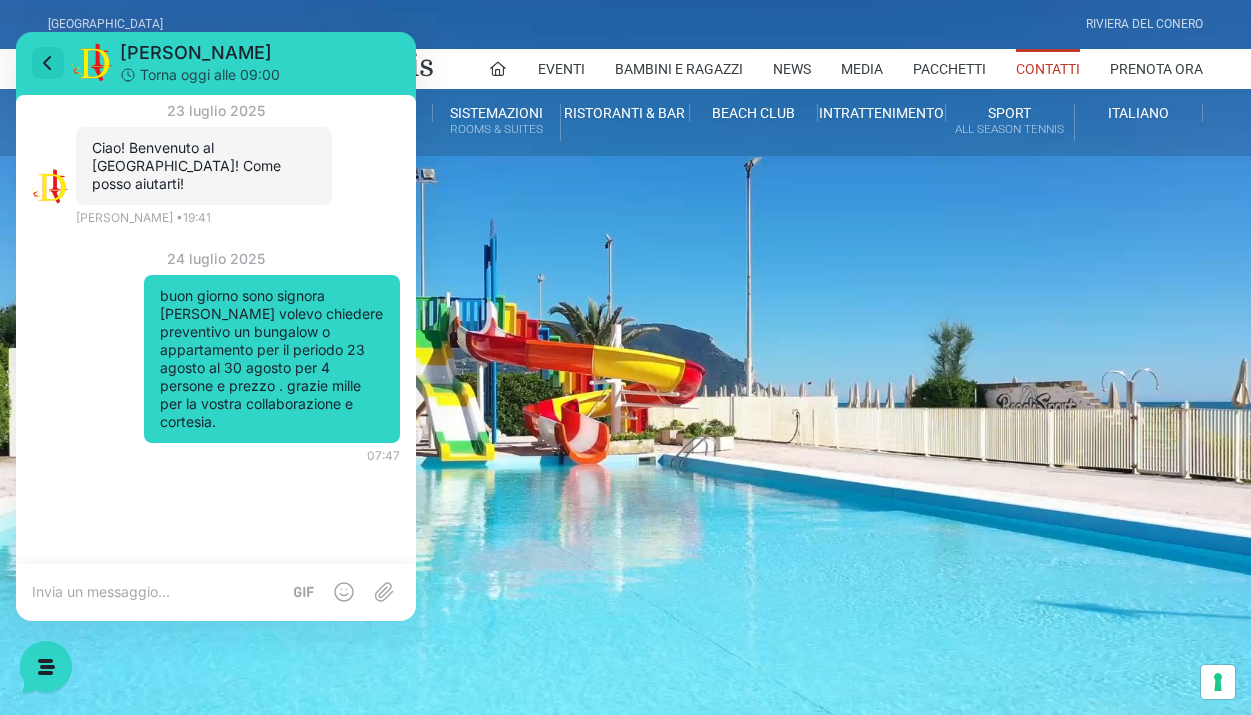 click 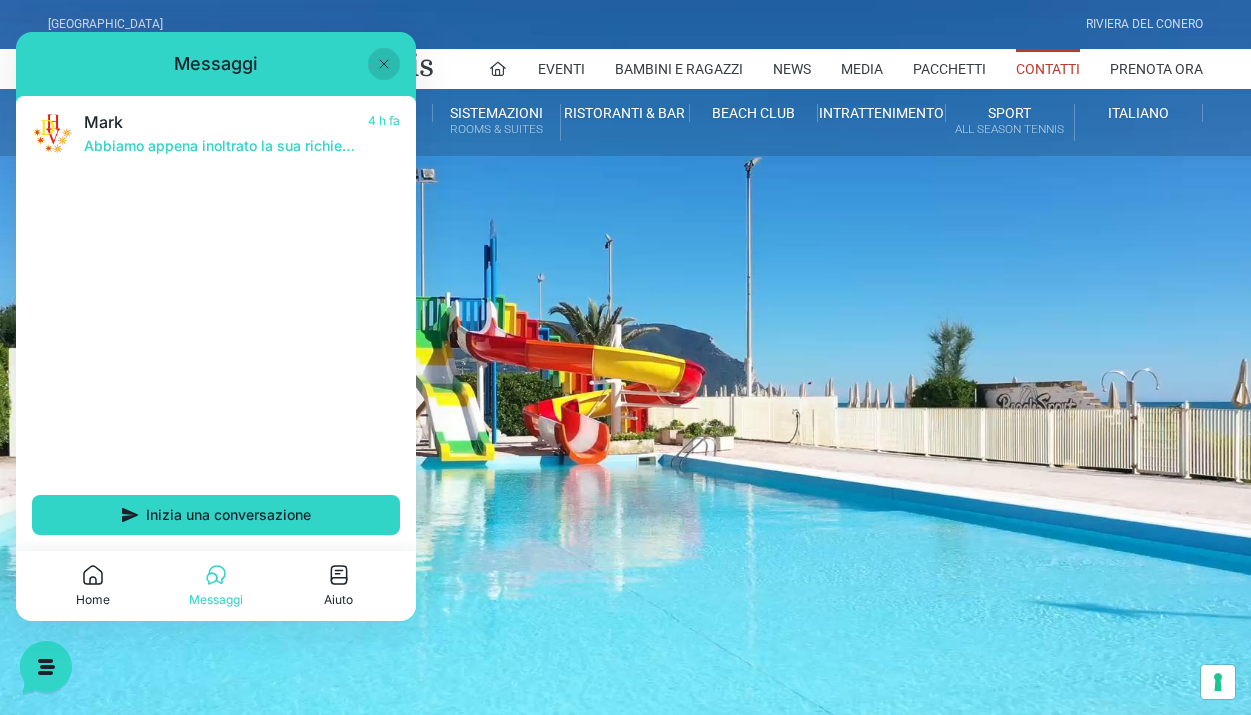 click on "Messaggi" at bounding box center (216, 64) 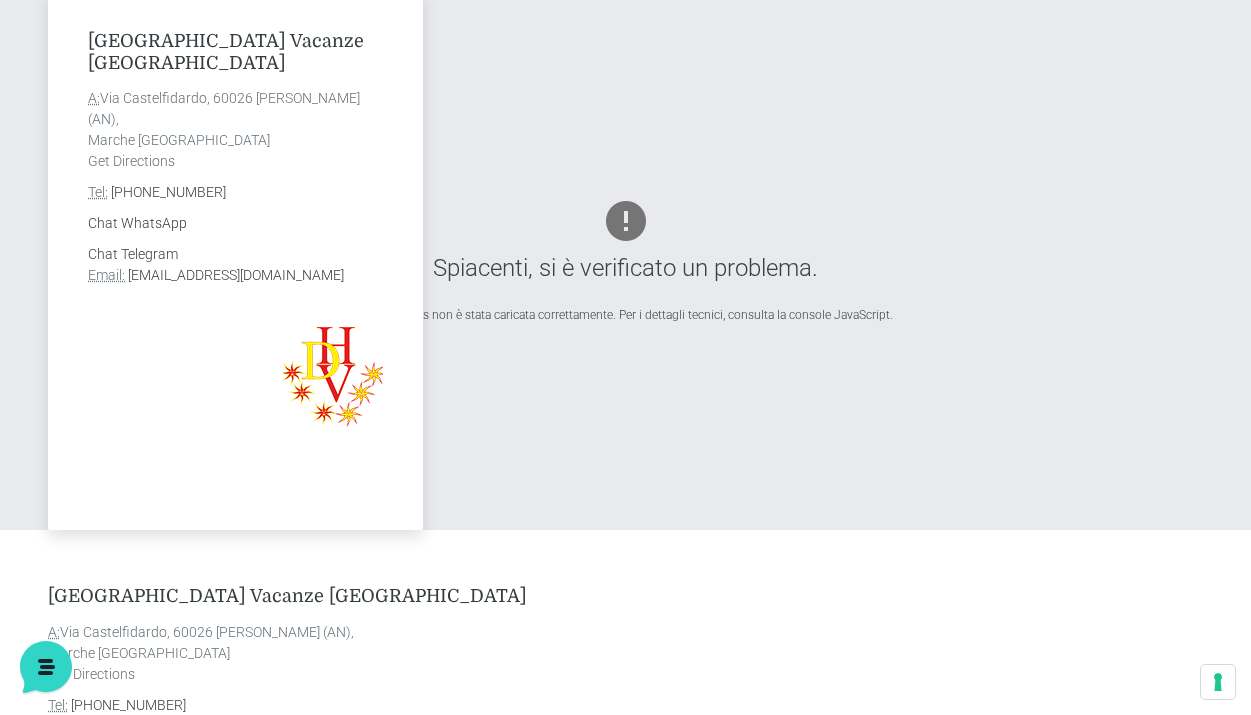 scroll, scrollTop: 743, scrollLeft: 0, axis: vertical 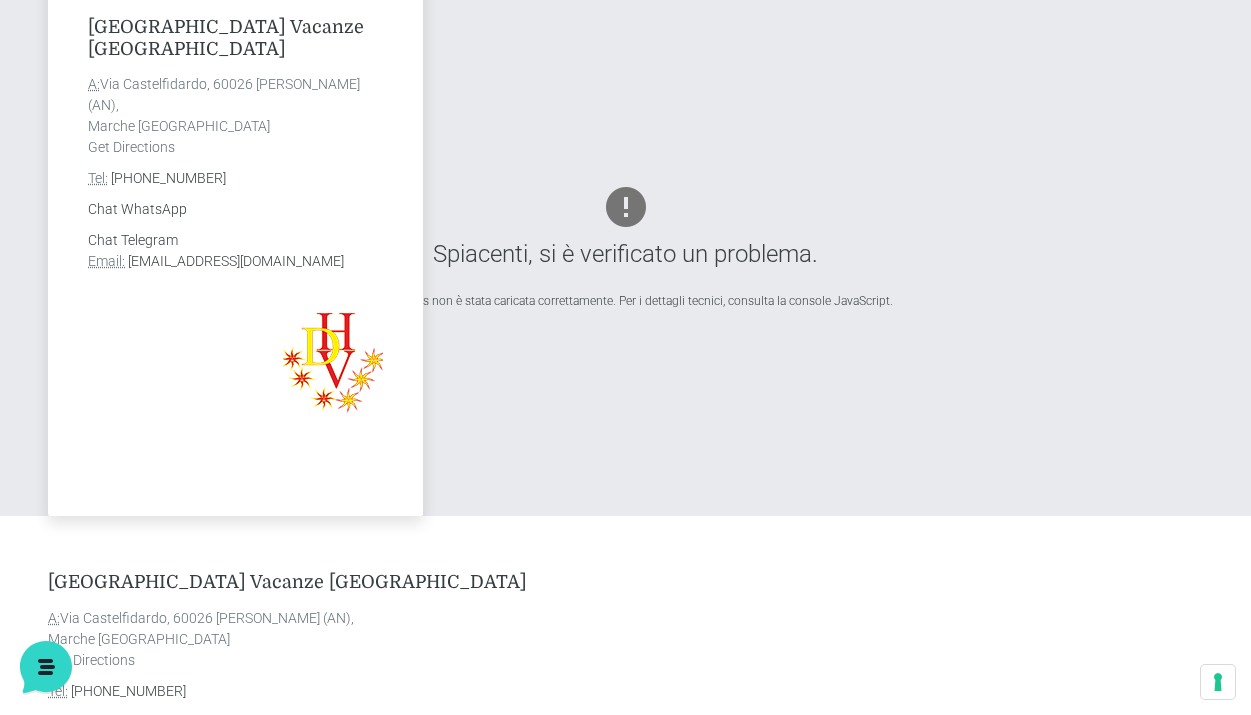 click on "Villaggio Centro Vacanze De Angelis
A:  Via Castelfidardo, 60026 Marcelli di Numana (AN),
Marche Italia
Get Directions
Tel:   +39 0735 58 70 70
Chat WhatsApp
Chat Telegram
Email:   info@villaggiocentrovacanzedeangelis.it" at bounding box center (626, 246) 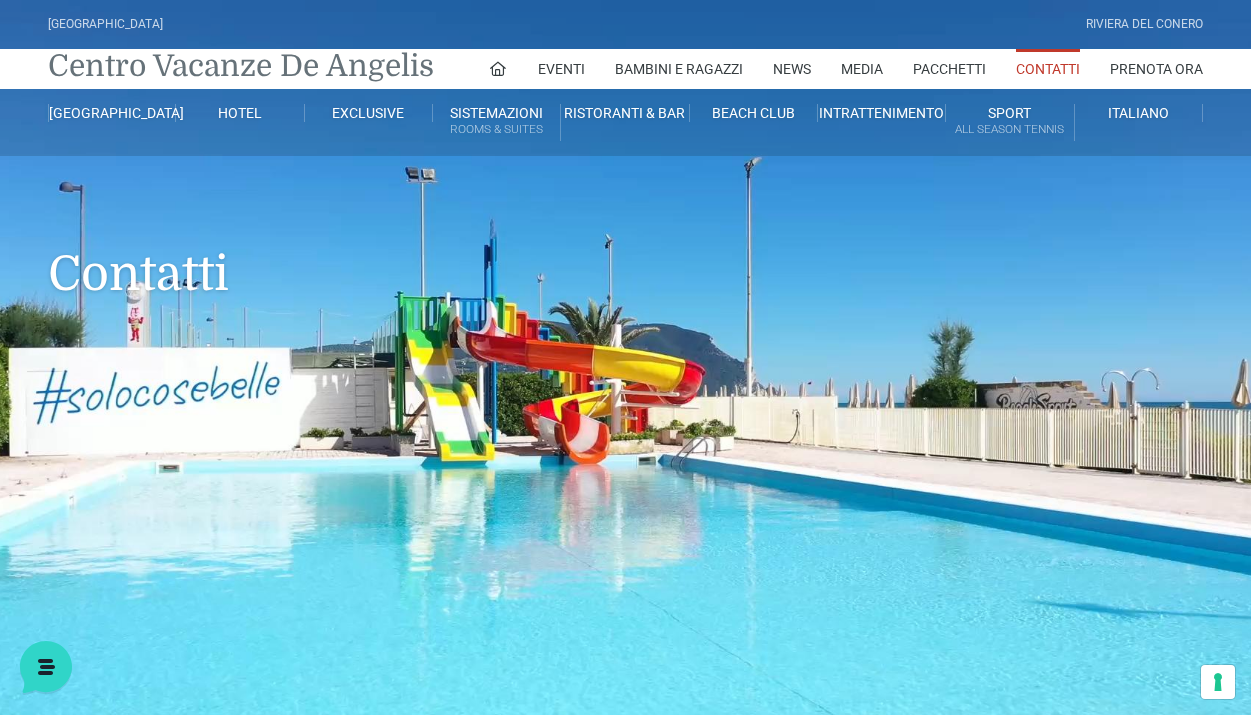 scroll, scrollTop: 0, scrollLeft: 0, axis: both 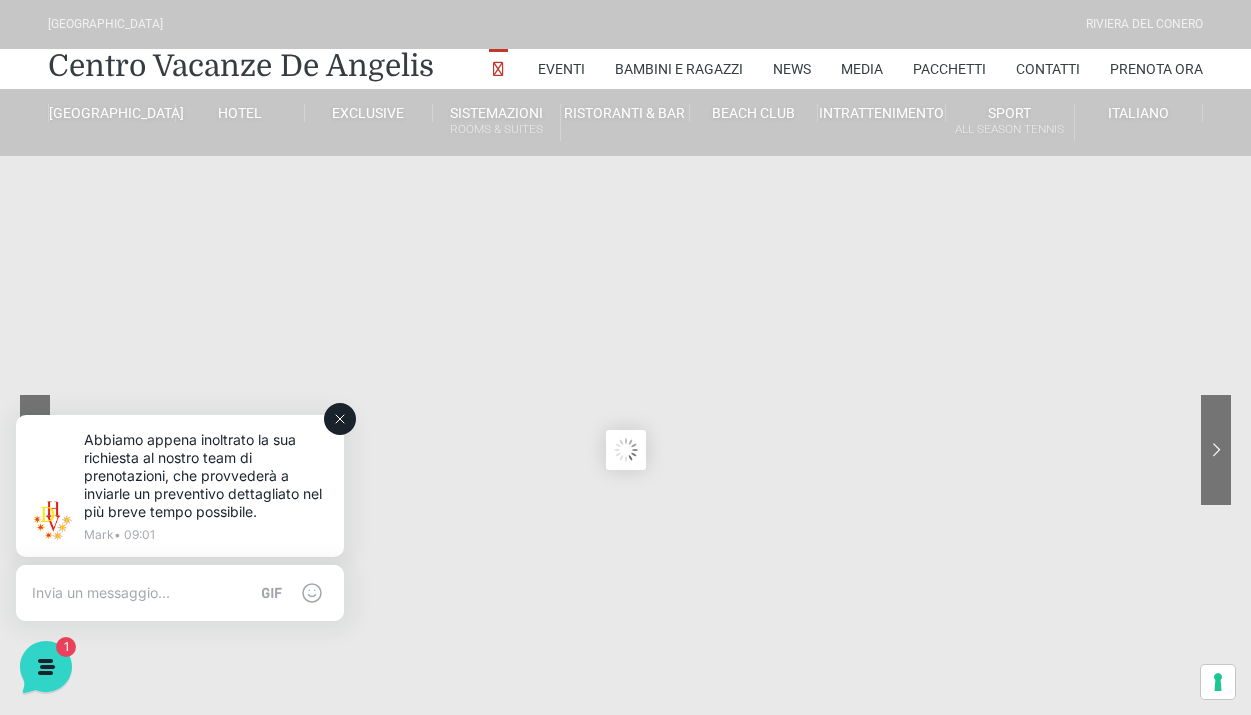 click at bounding box center [140, 593] 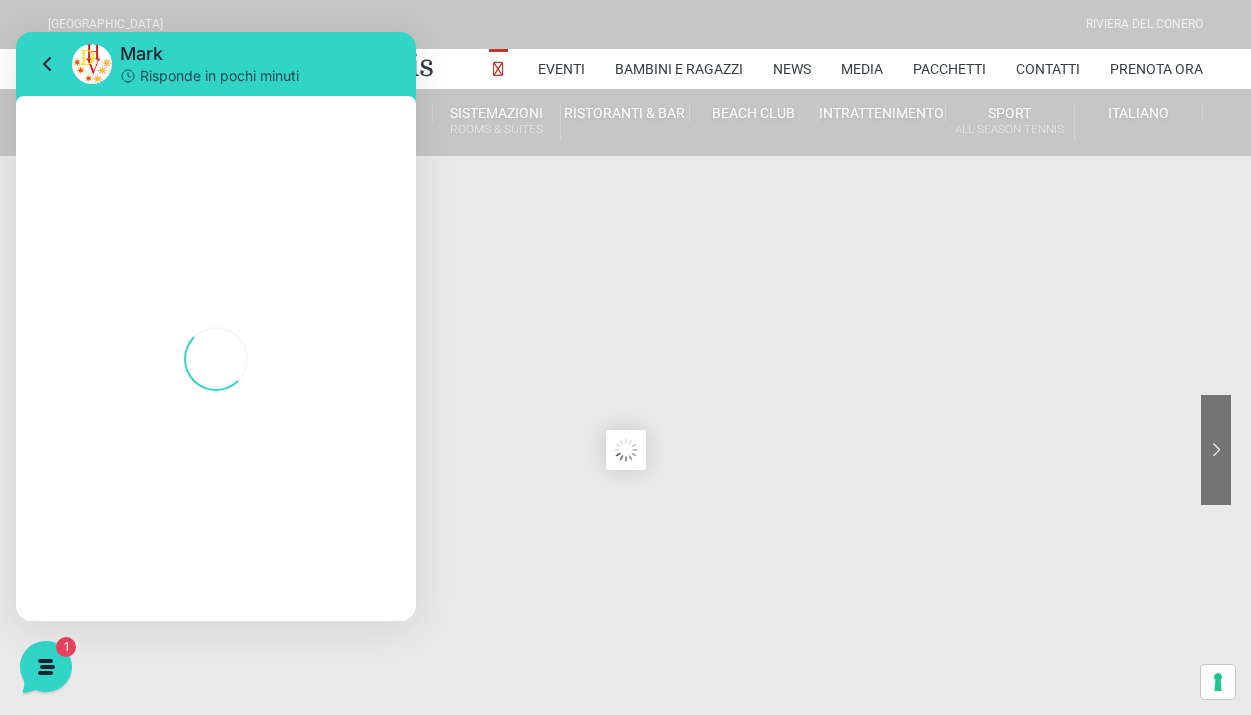 scroll, scrollTop: 0, scrollLeft: 0, axis: both 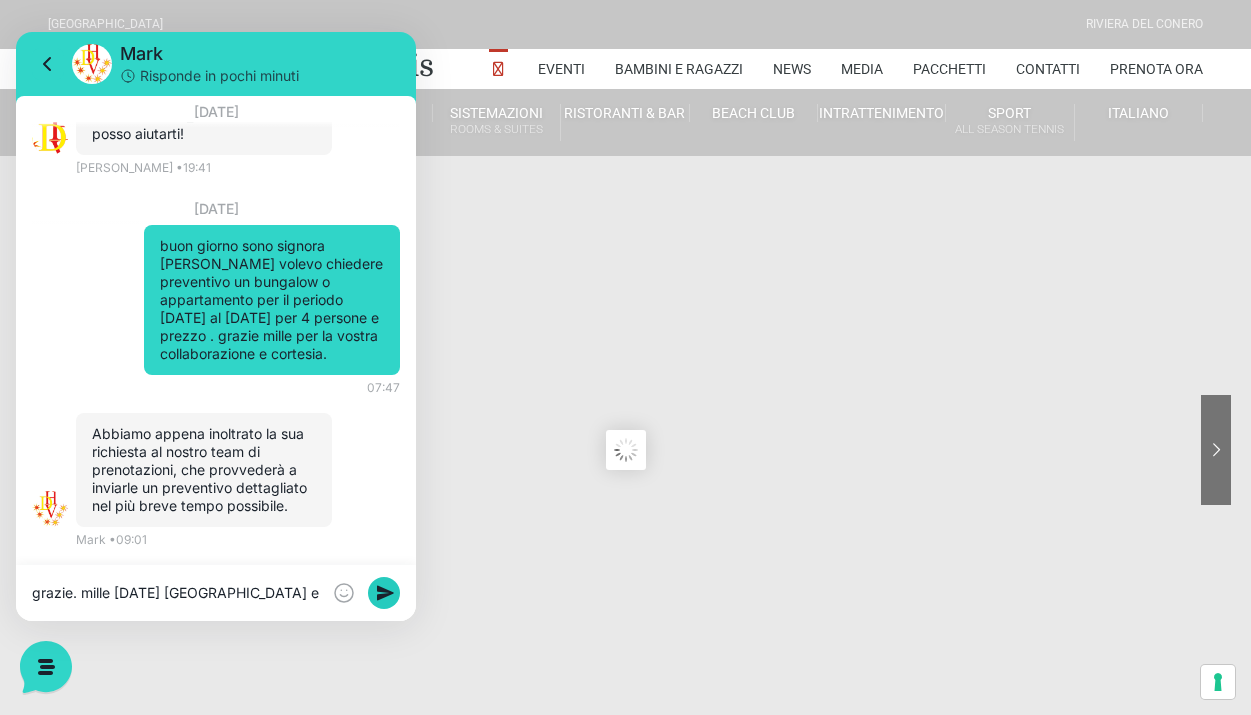 type on "grazie. mille [DATE] [GEOGRAPHIC_DATA] e parliamo" 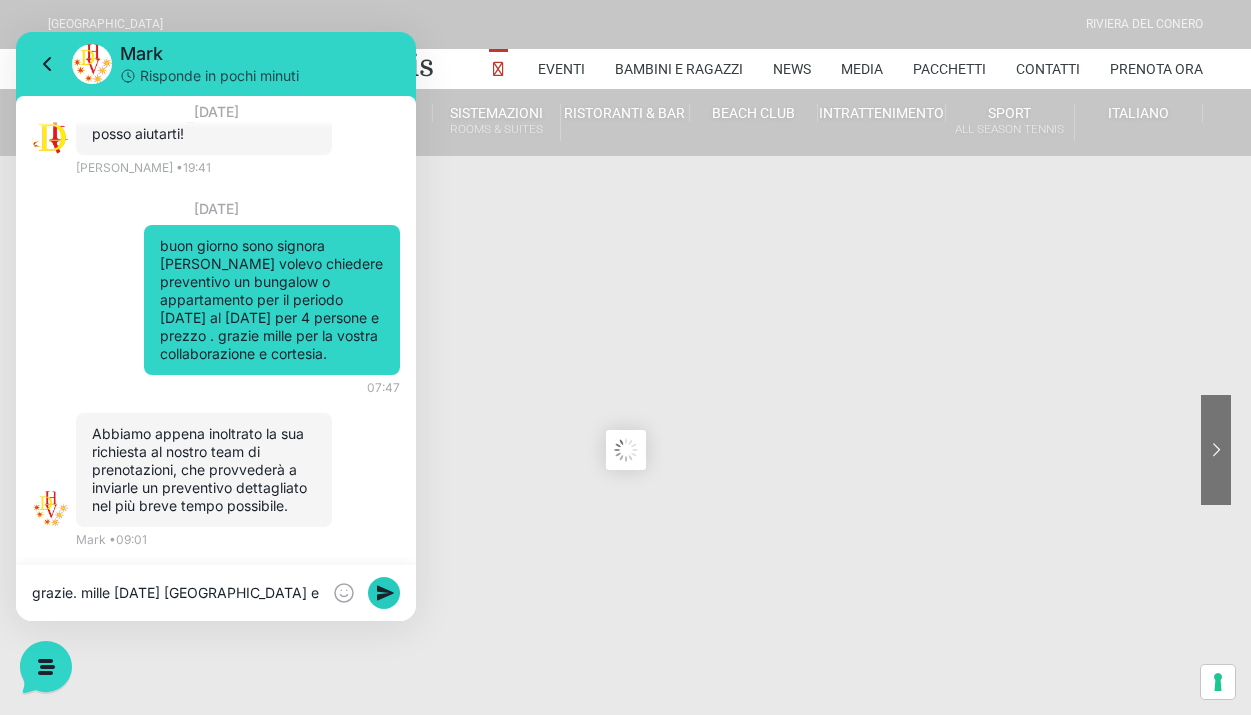click 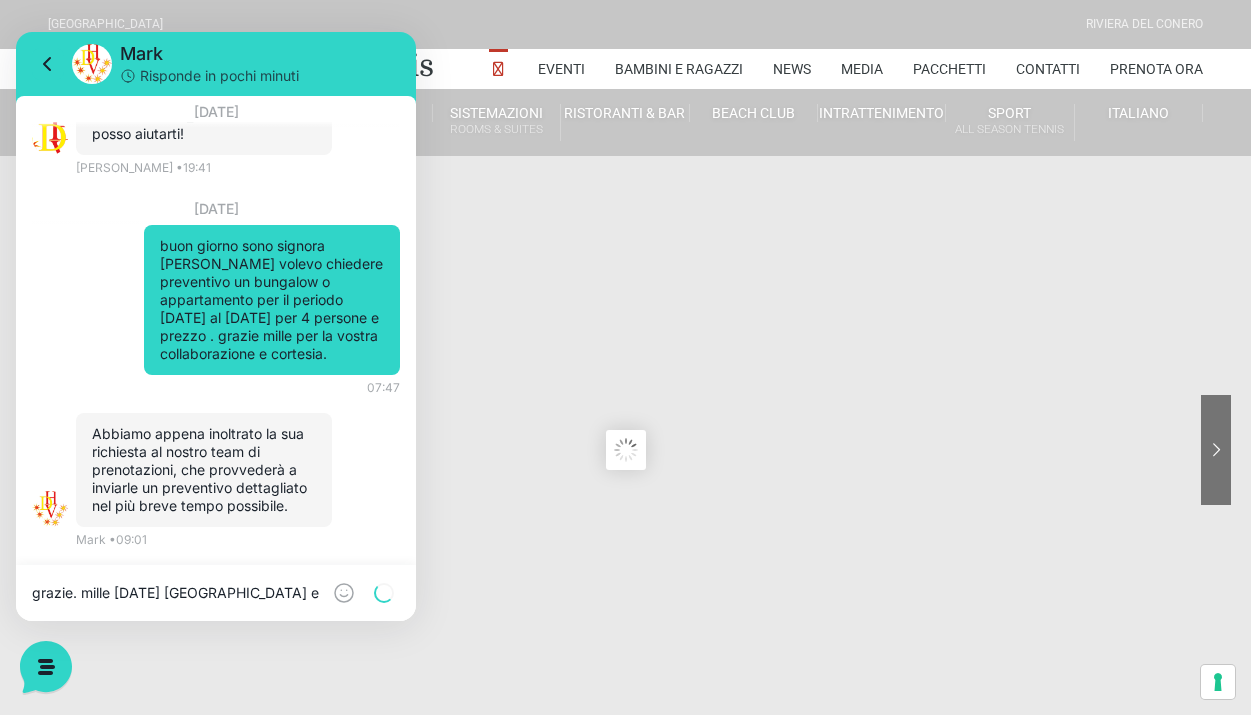 type 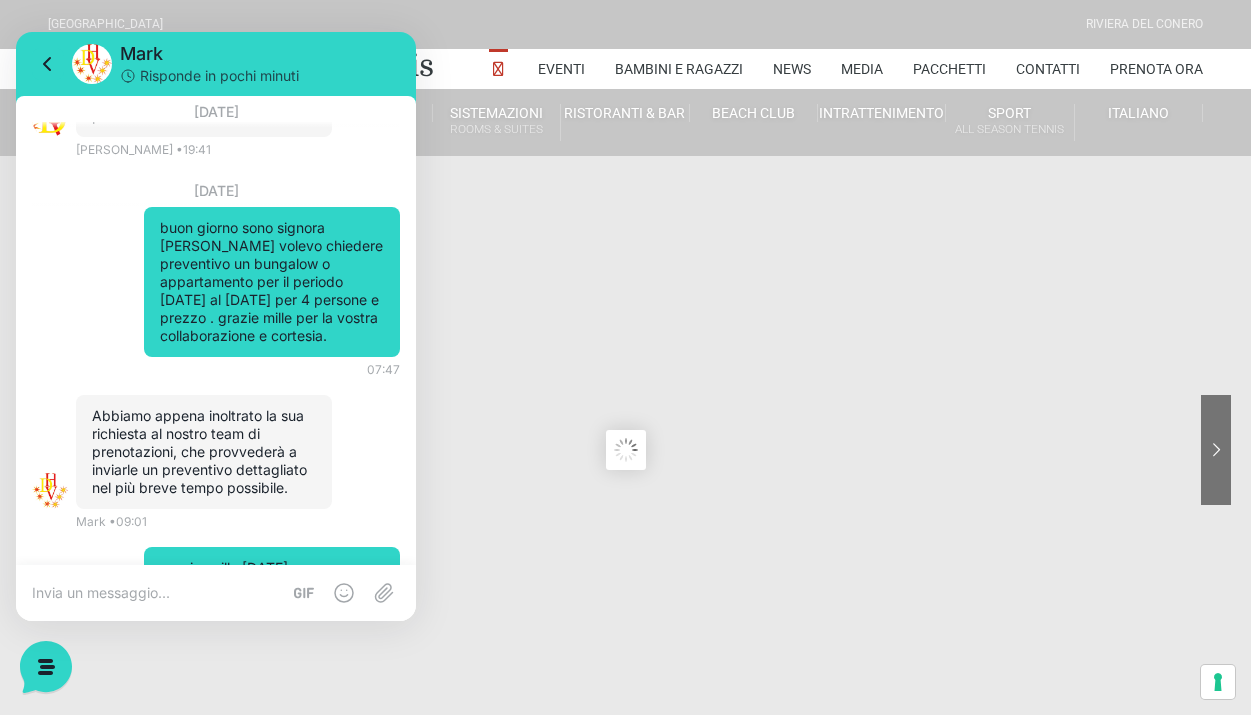 scroll, scrollTop: 167, scrollLeft: 0, axis: vertical 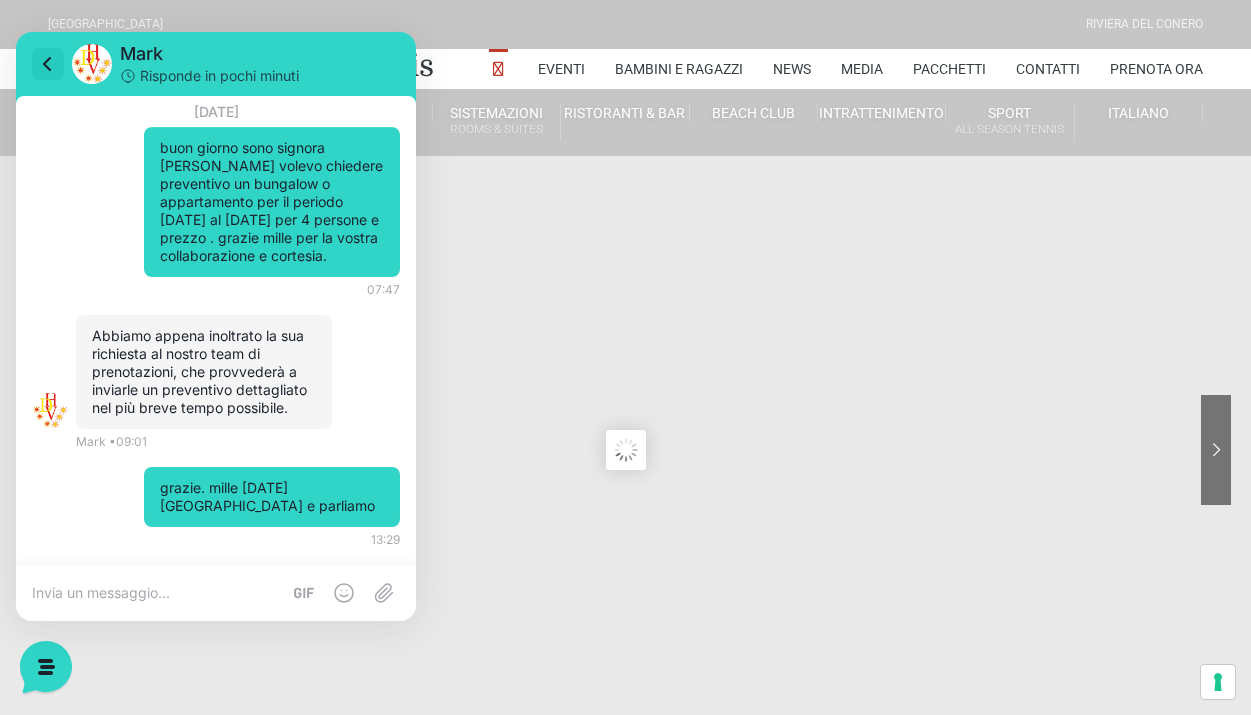 click 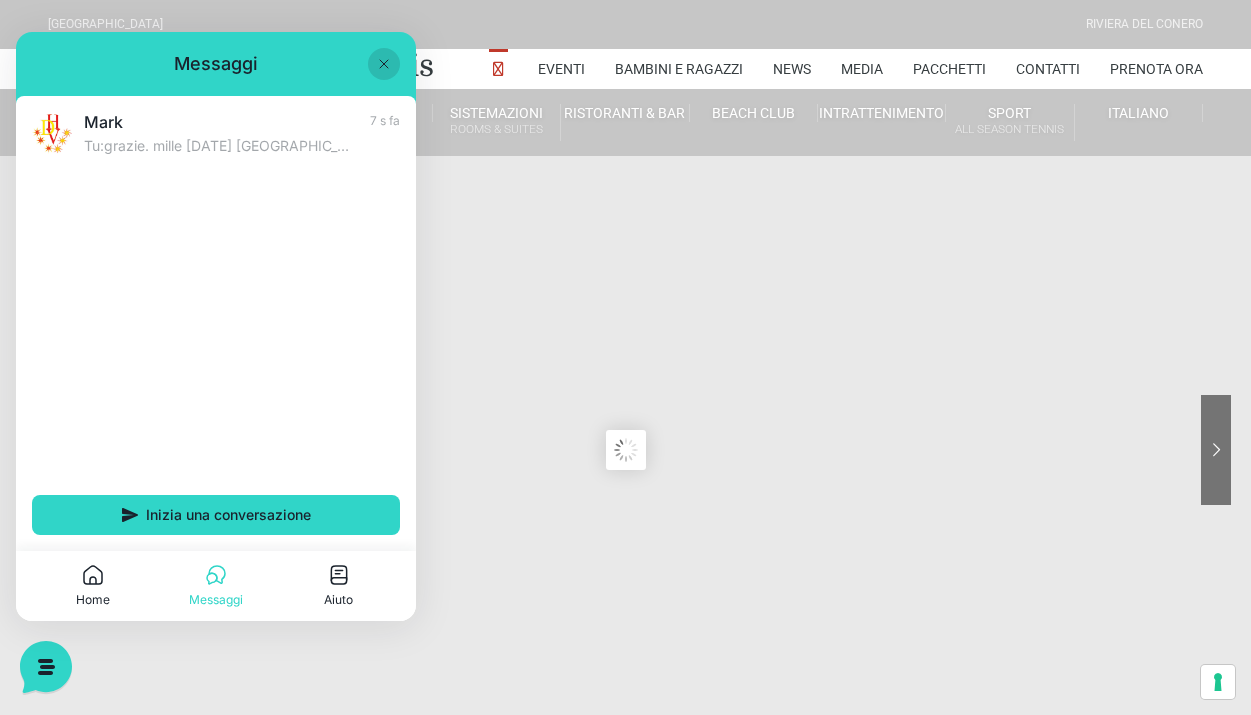 click on "Messaggi" at bounding box center [216, 64] 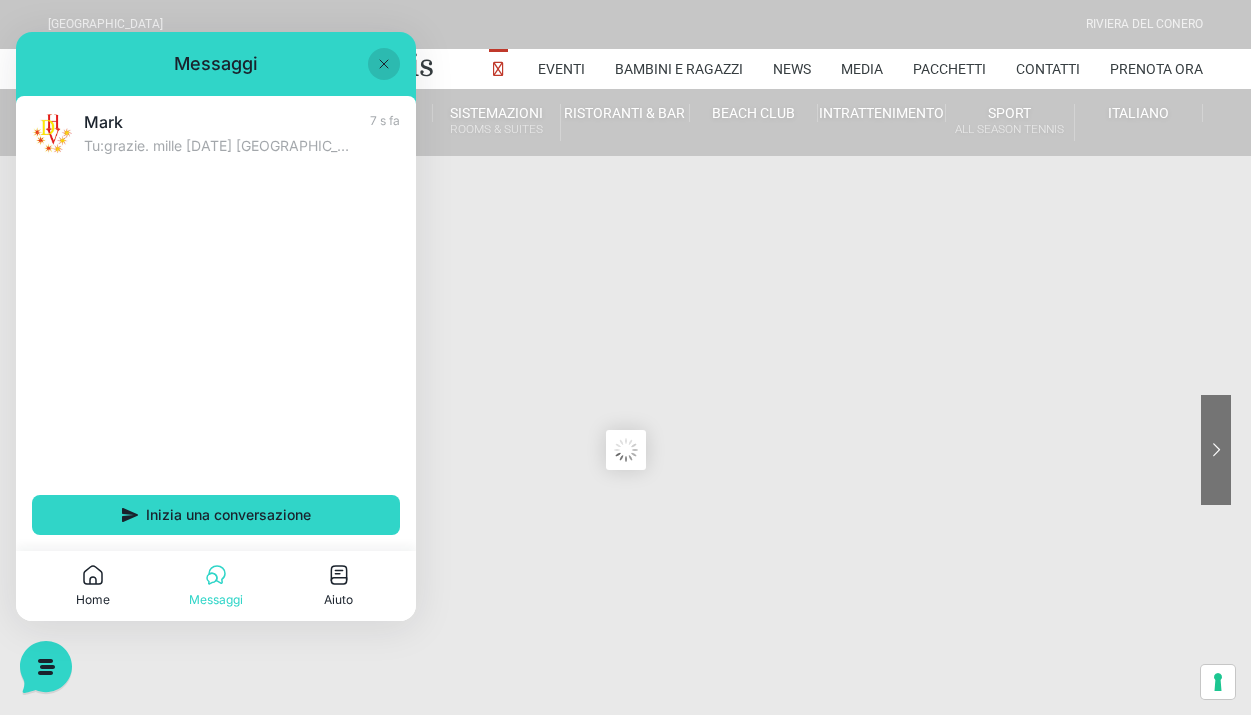 click on "Messaggi" at bounding box center (216, 64) 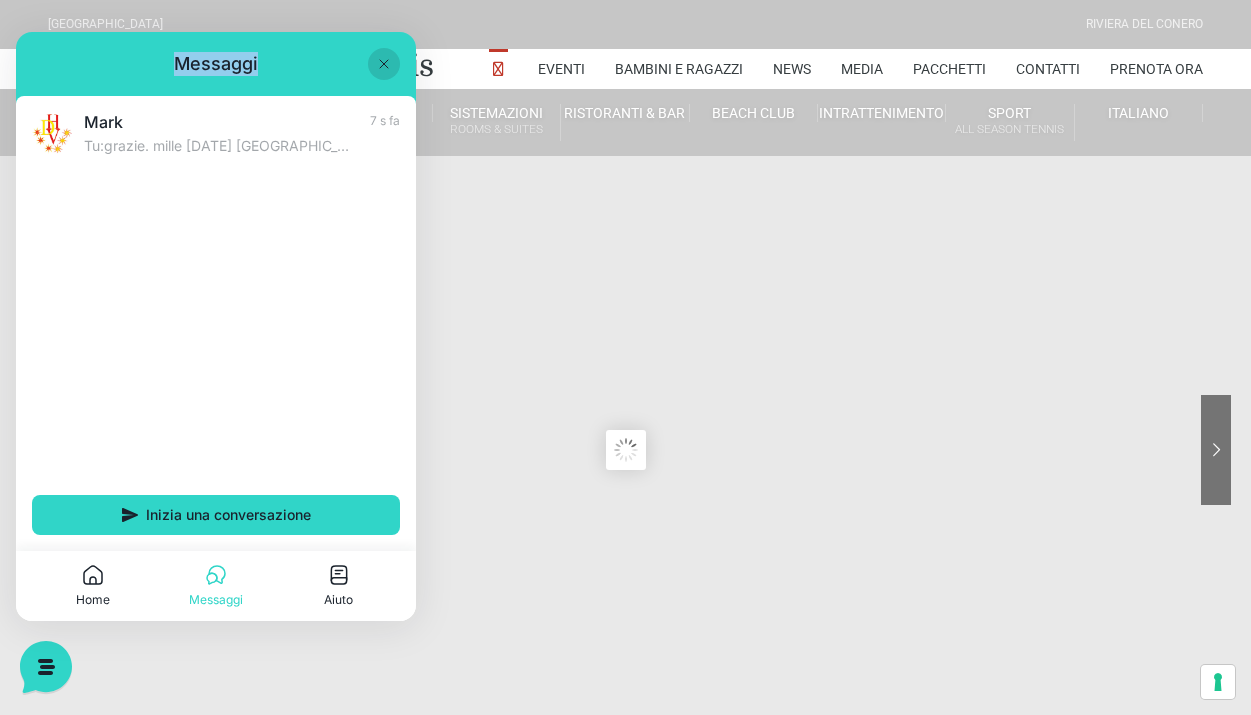 click 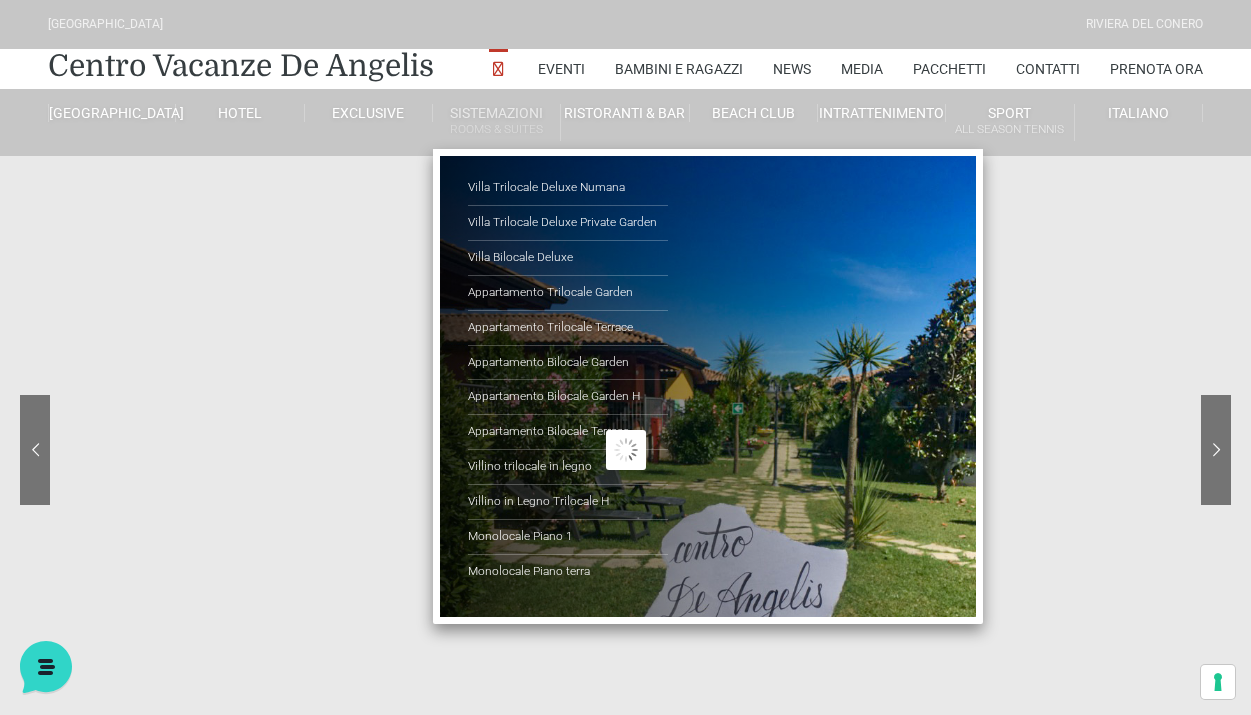 click on "Sistemazioni Rooms & Suites" at bounding box center (497, 122) 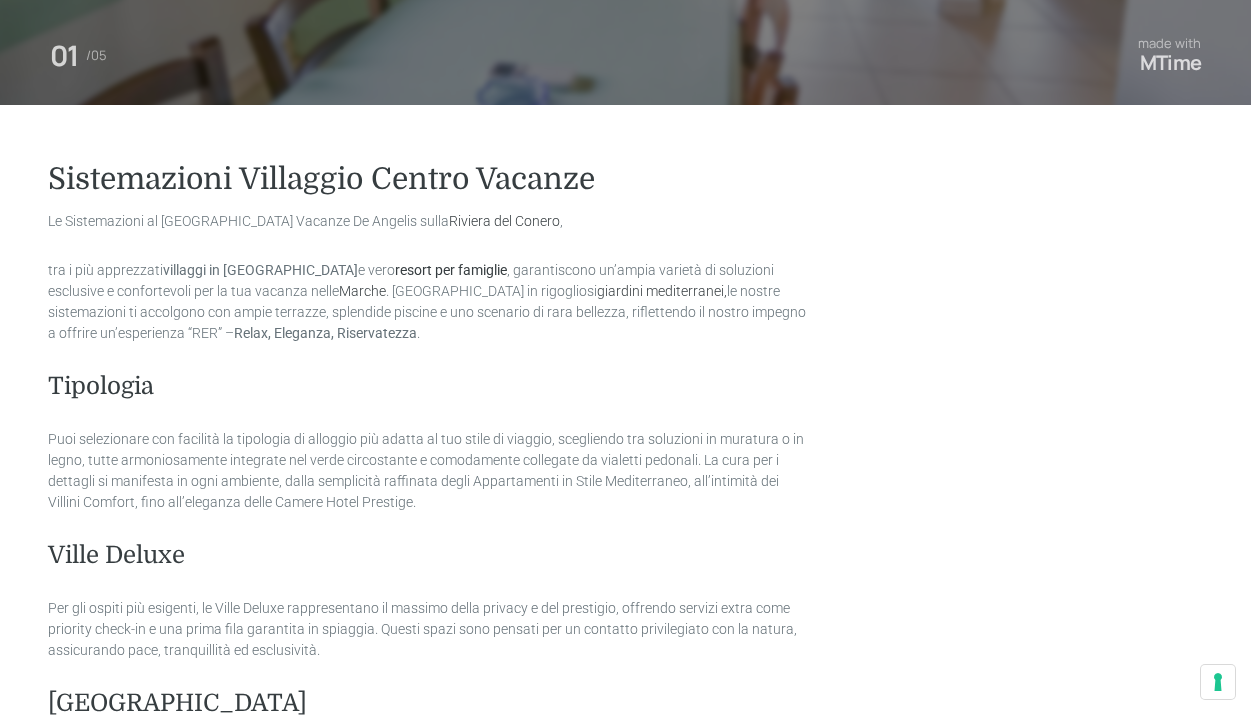 scroll, scrollTop: 0, scrollLeft: 0, axis: both 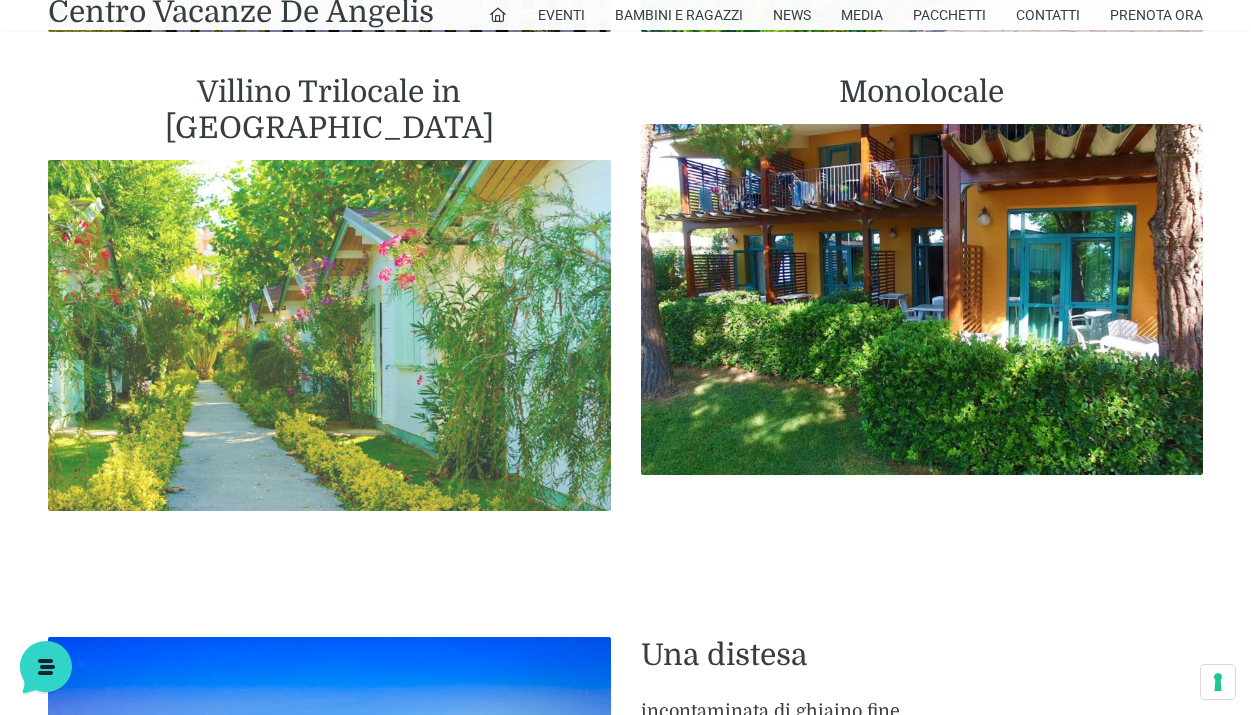 click at bounding box center (329, 336) 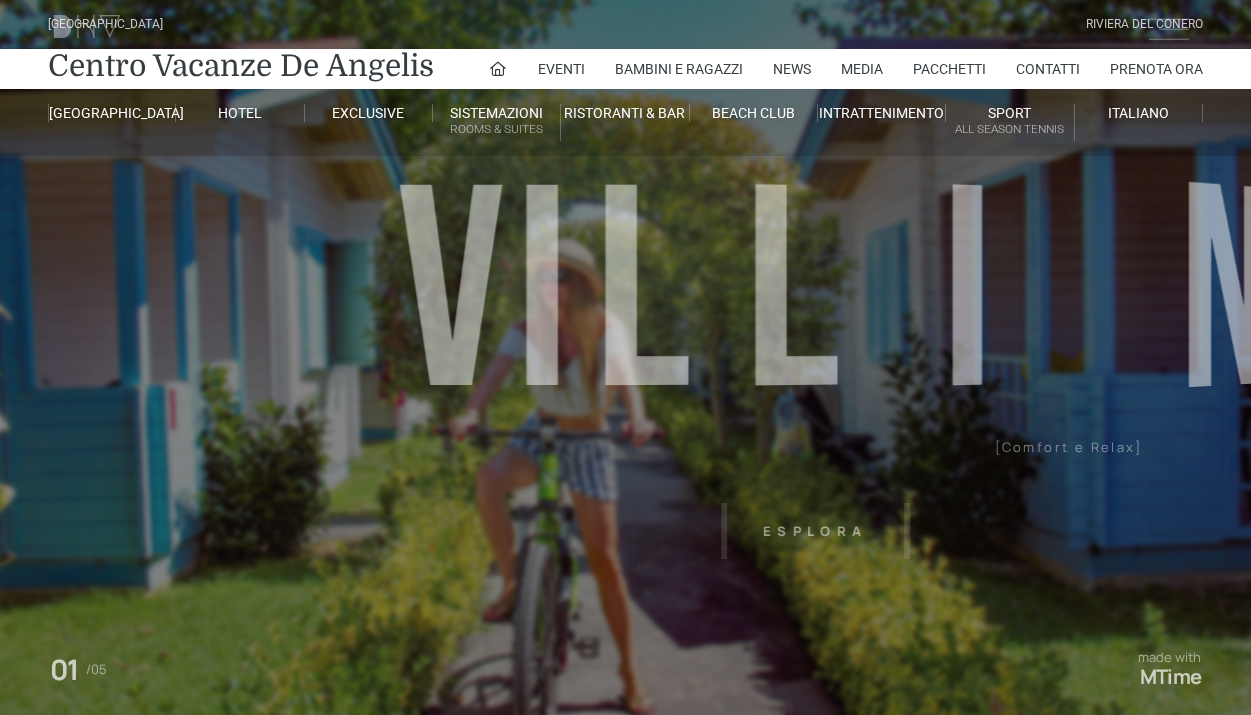 scroll, scrollTop: 0, scrollLeft: 0, axis: both 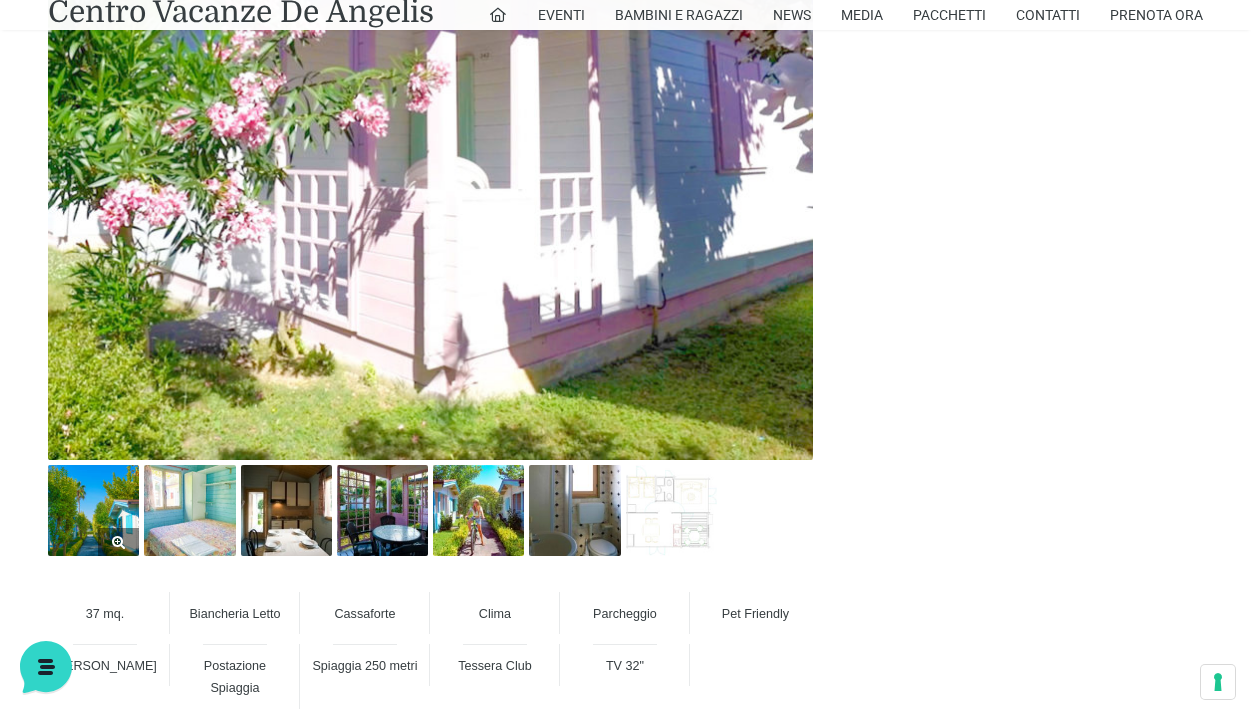 click at bounding box center [93, 510] 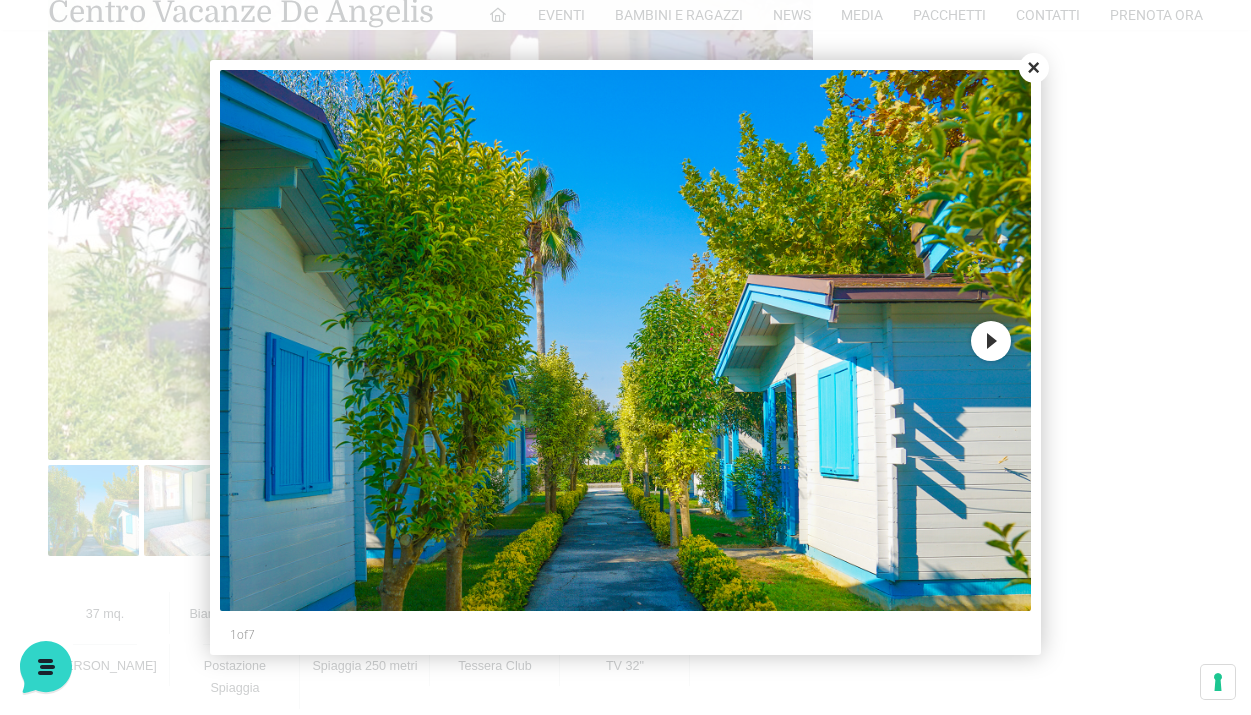 click on "Next" at bounding box center [991, 341] 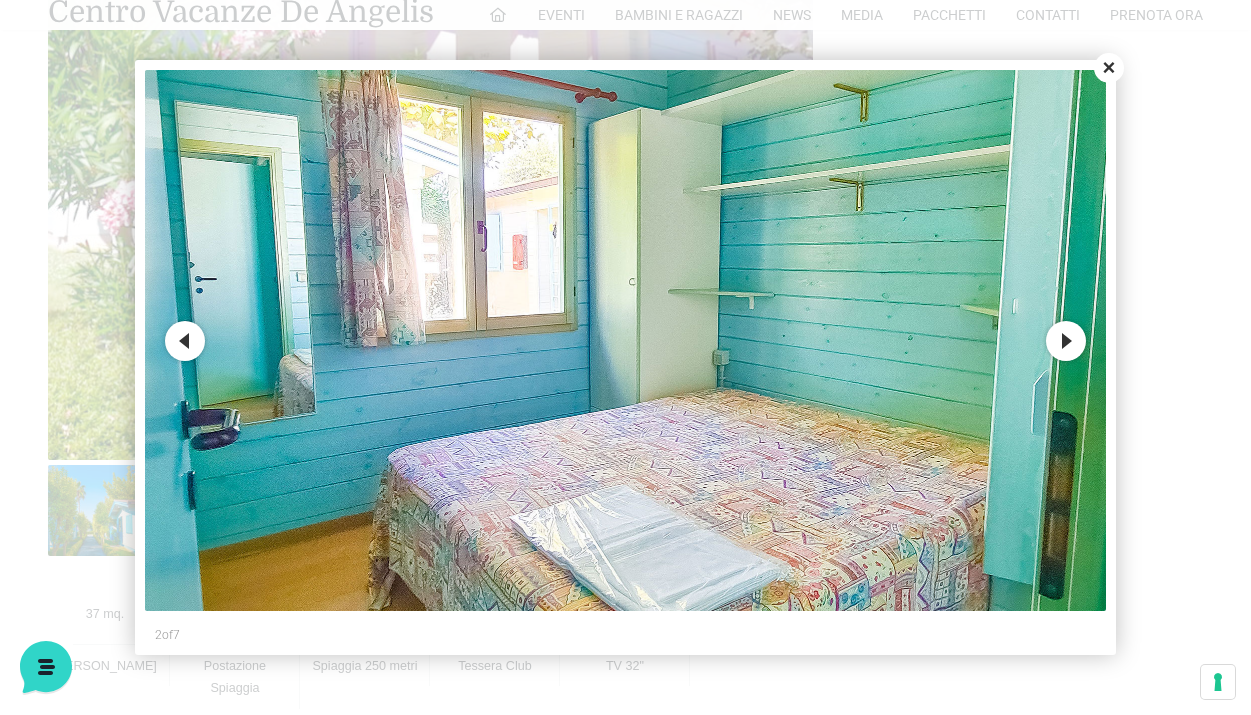 scroll, scrollTop: 0, scrollLeft: 0, axis: both 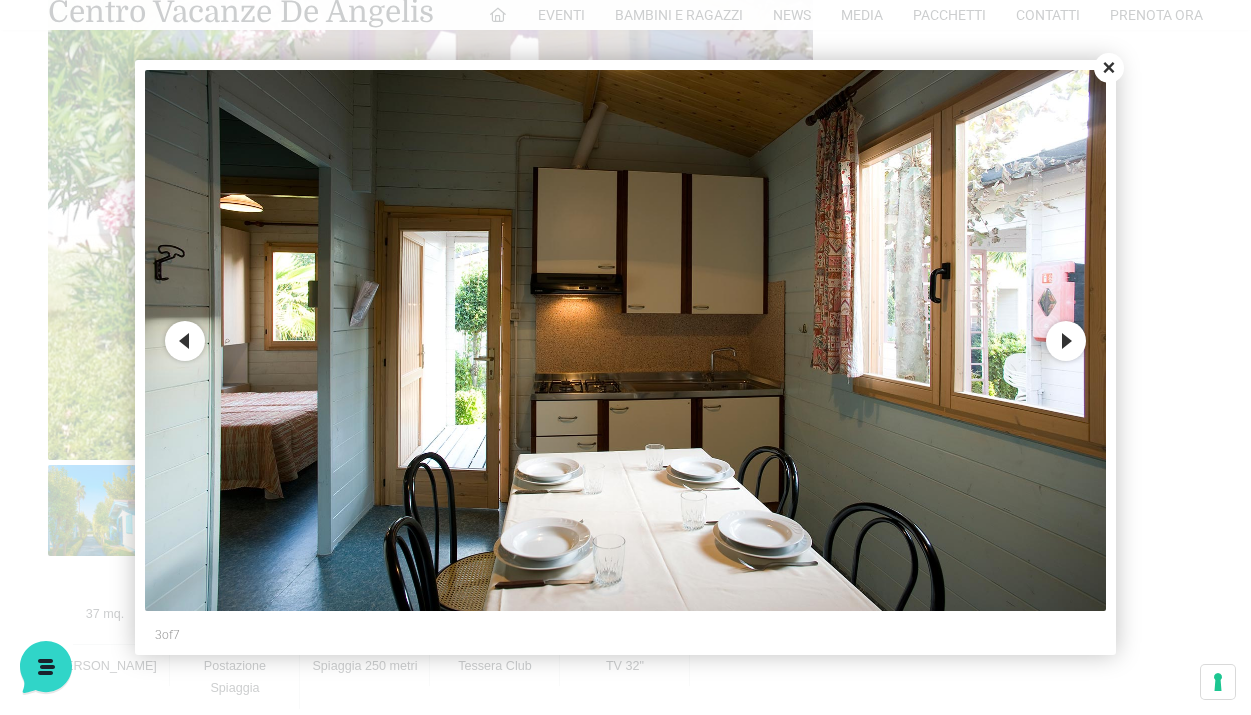 click on "Next" at bounding box center [1066, 341] 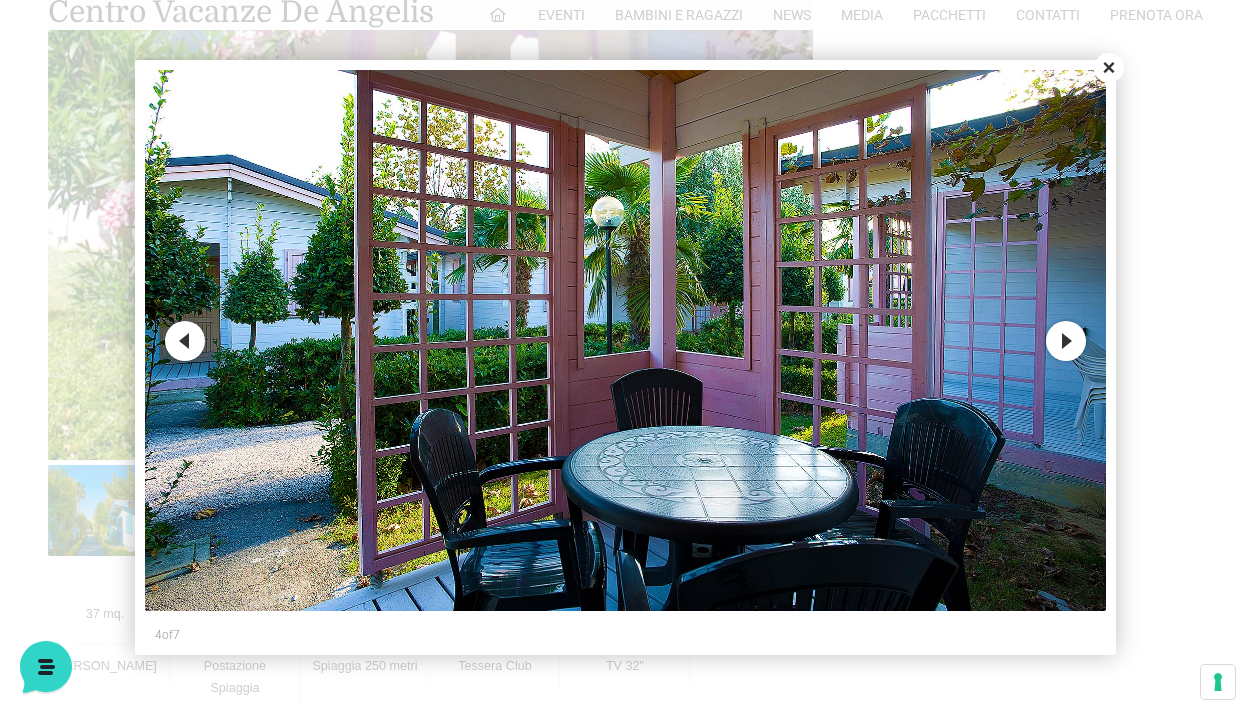 click on "Next" at bounding box center [1066, 341] 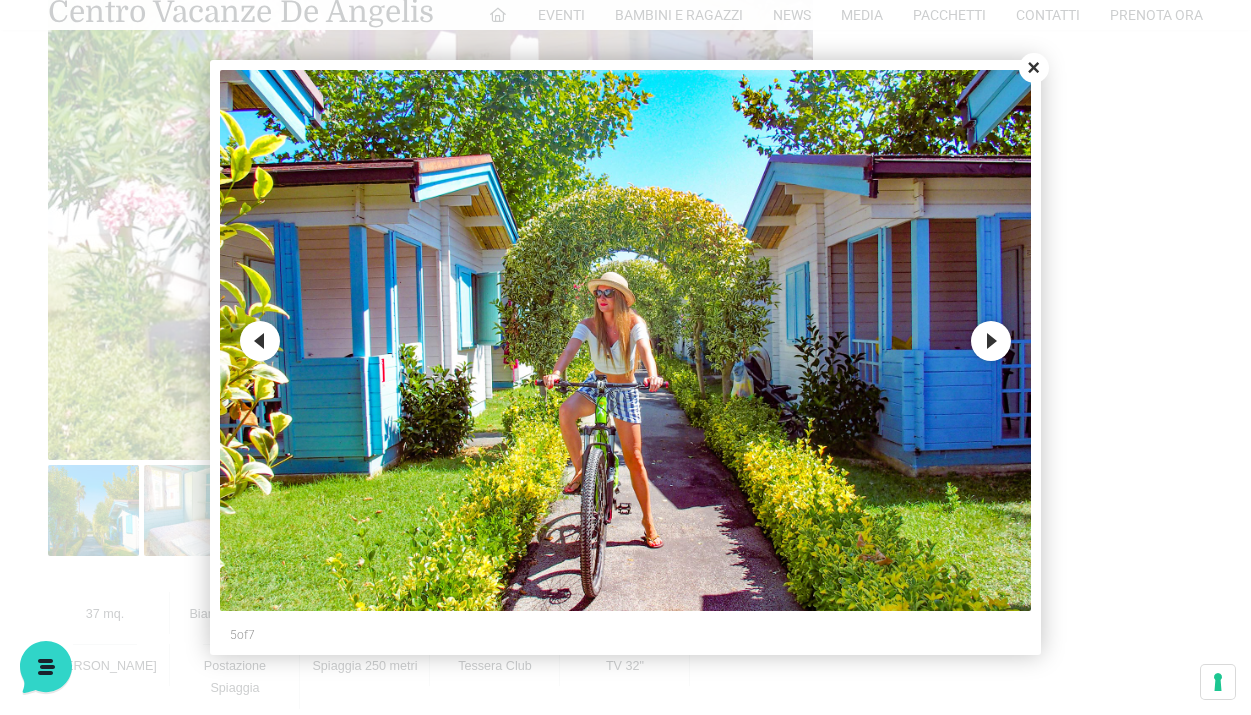 click on "Next" at bounding box center (991, 341) 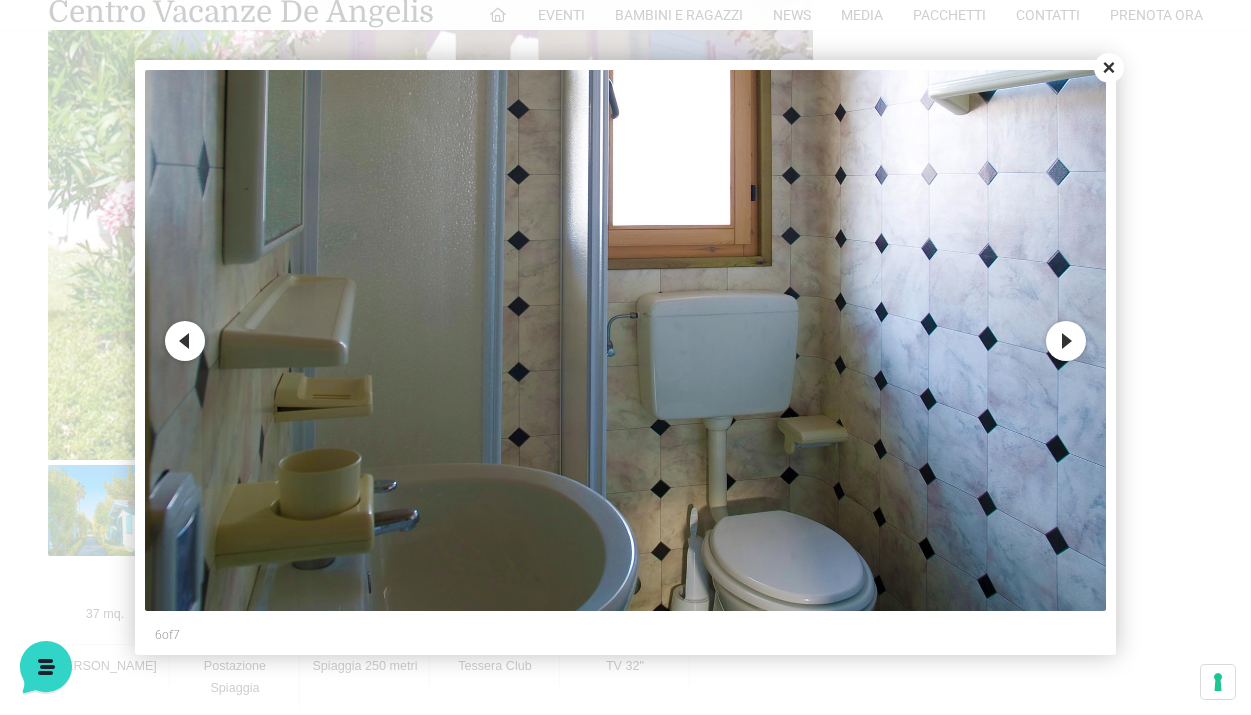 click on "Next" at bounding box center (1066, 341) 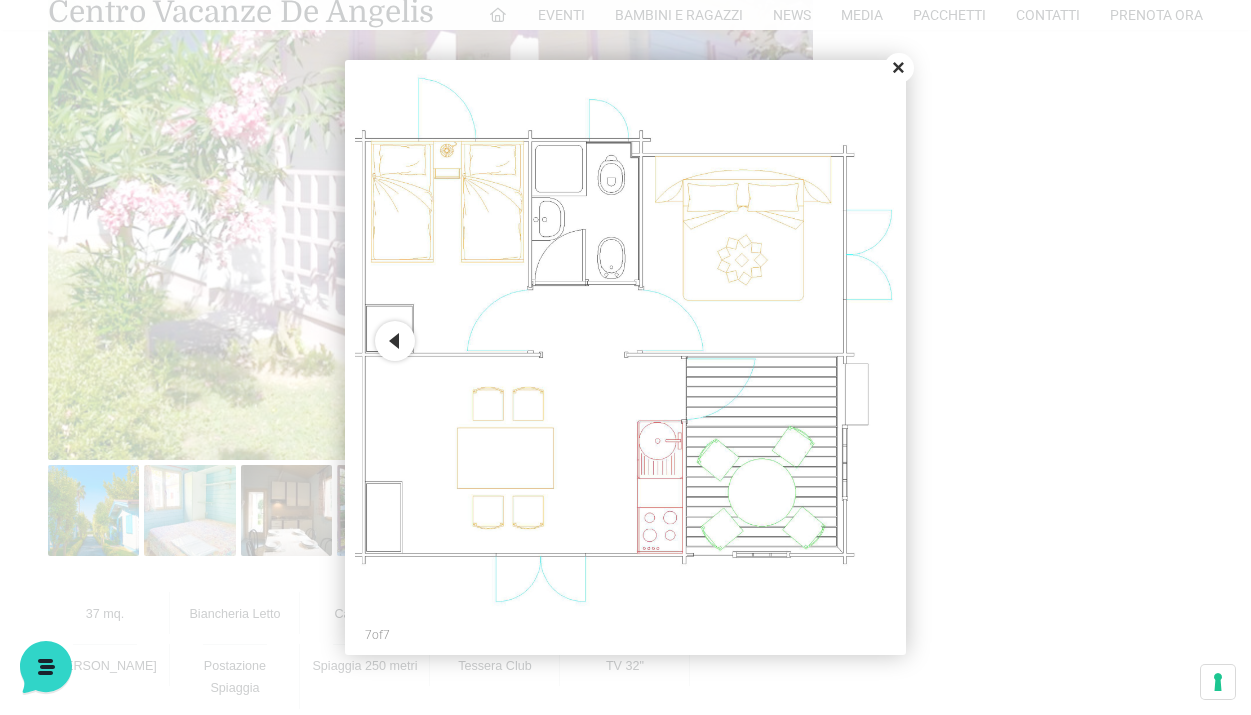 click on "Previous" at bounding box center [395, 341] 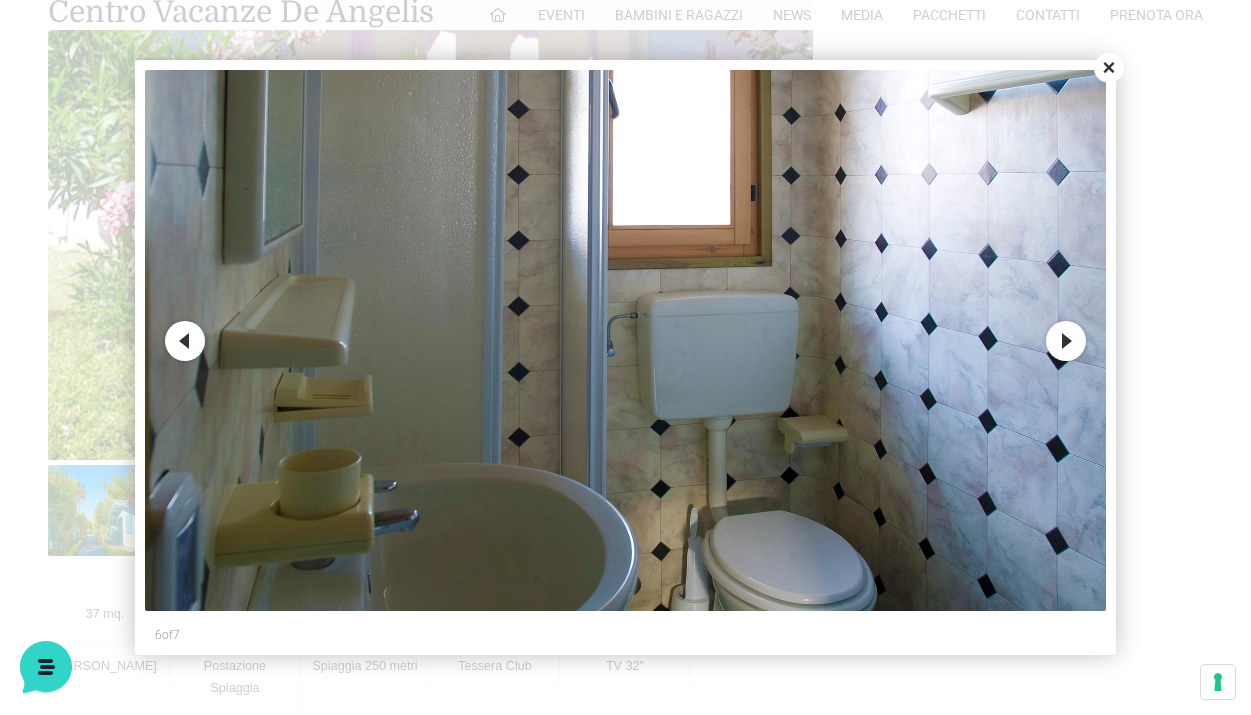 click on "Previous" at bounding box center [185, 341] 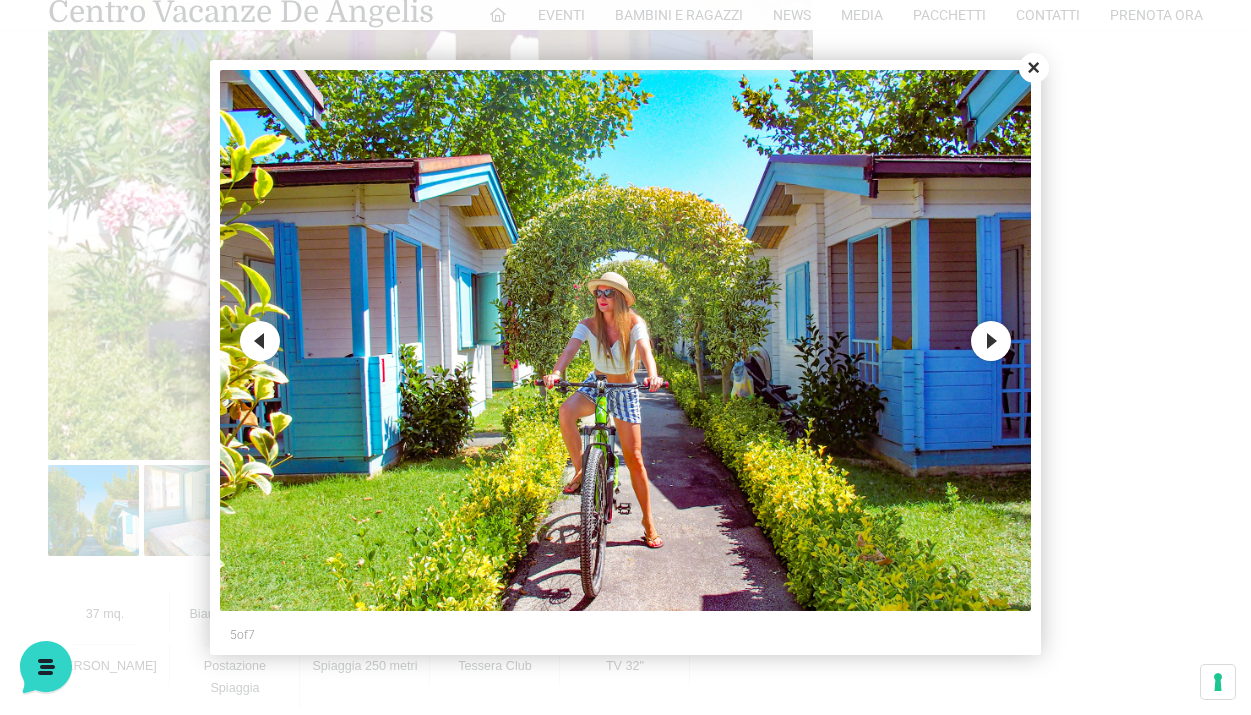 click on "Previous" at bounding box center [260, 341] 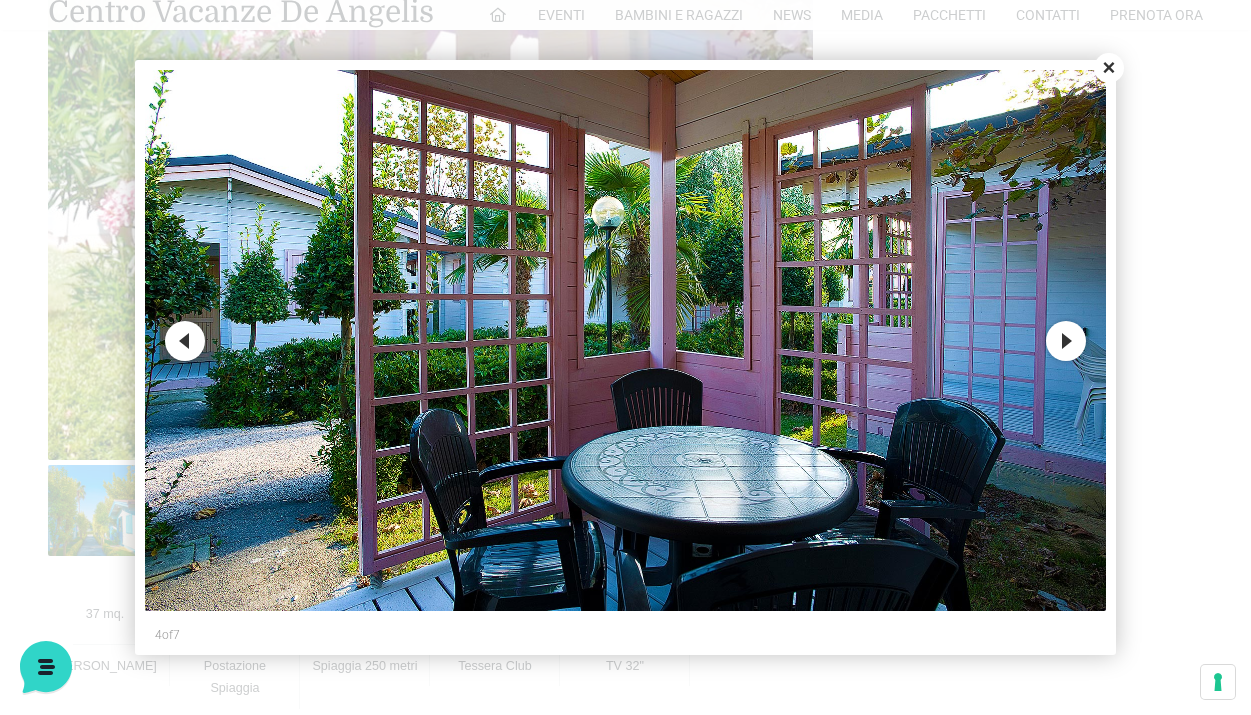 click on "Previous" at bounding box center [185, 341] 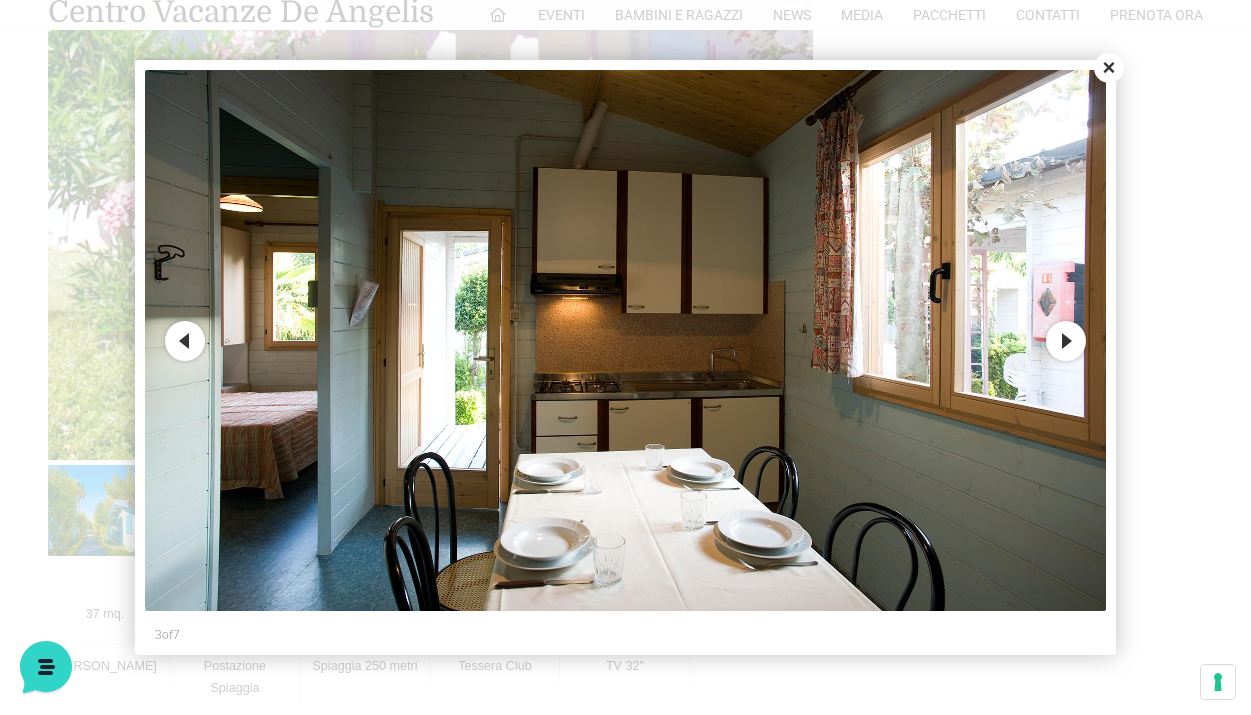 click on "Previous" at bounding box center (185, 341) 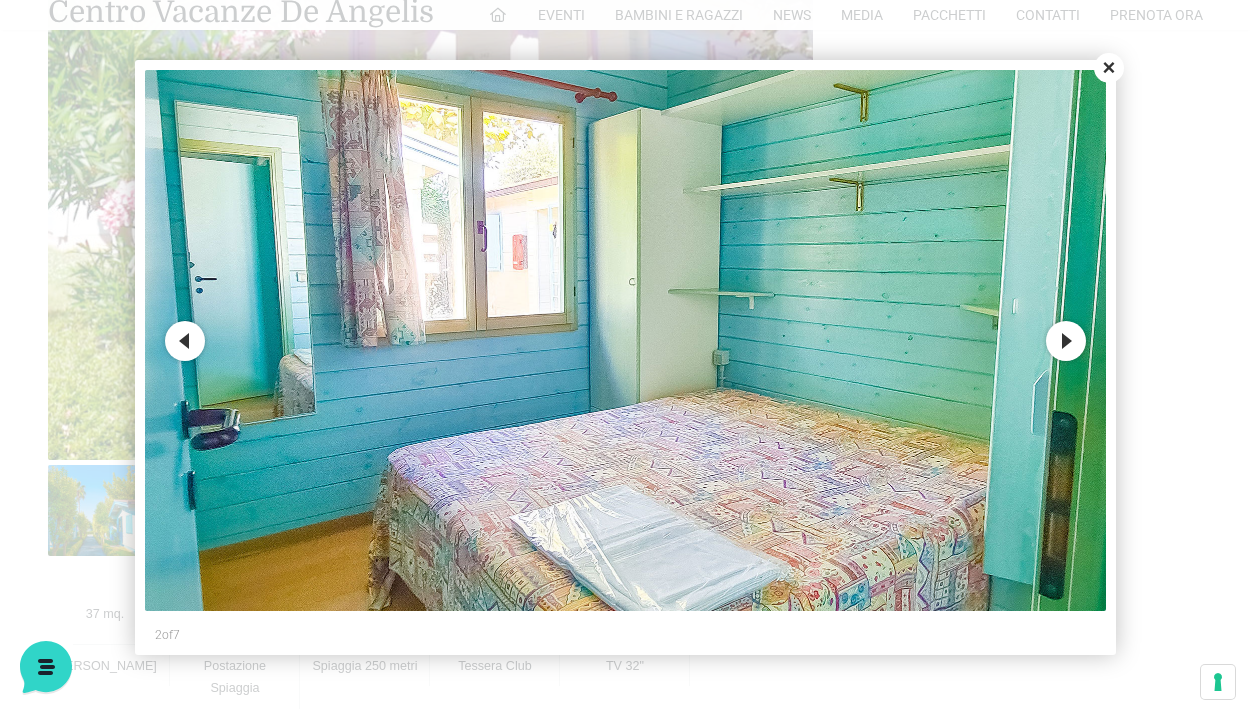 click on "Next" at bounding box center [1066, 341] 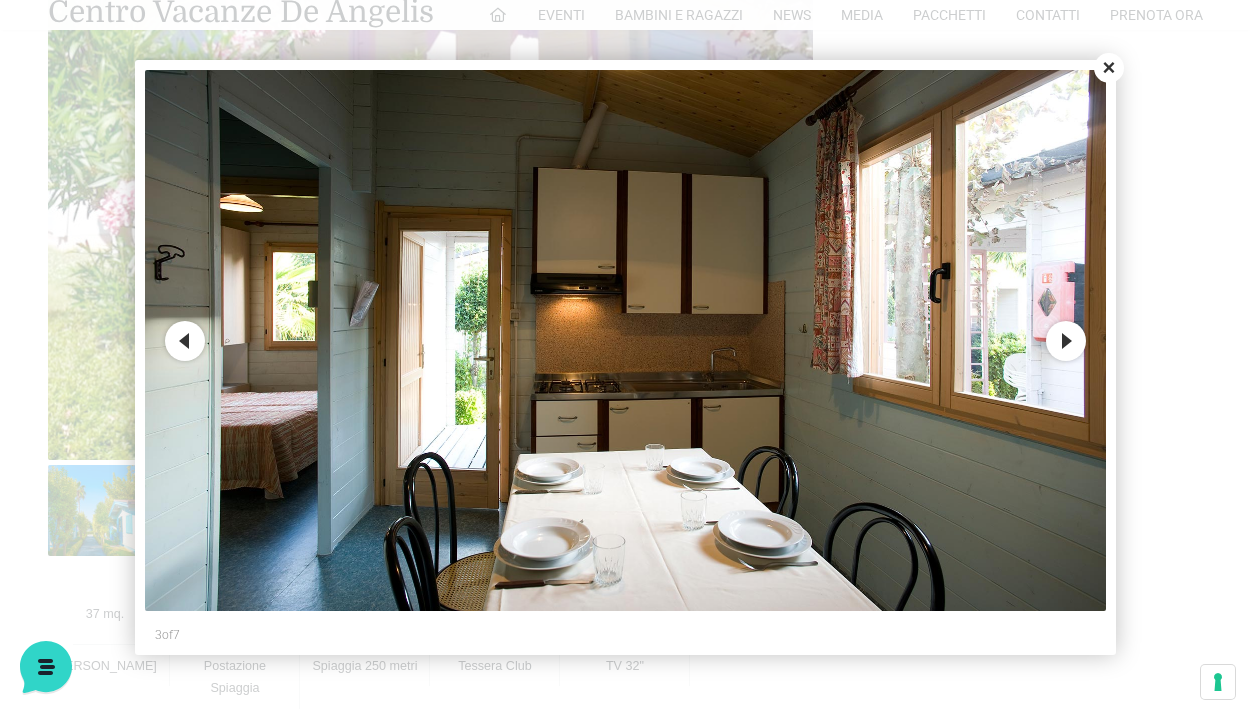 click on "Next" at bounding box center (1066, 341) 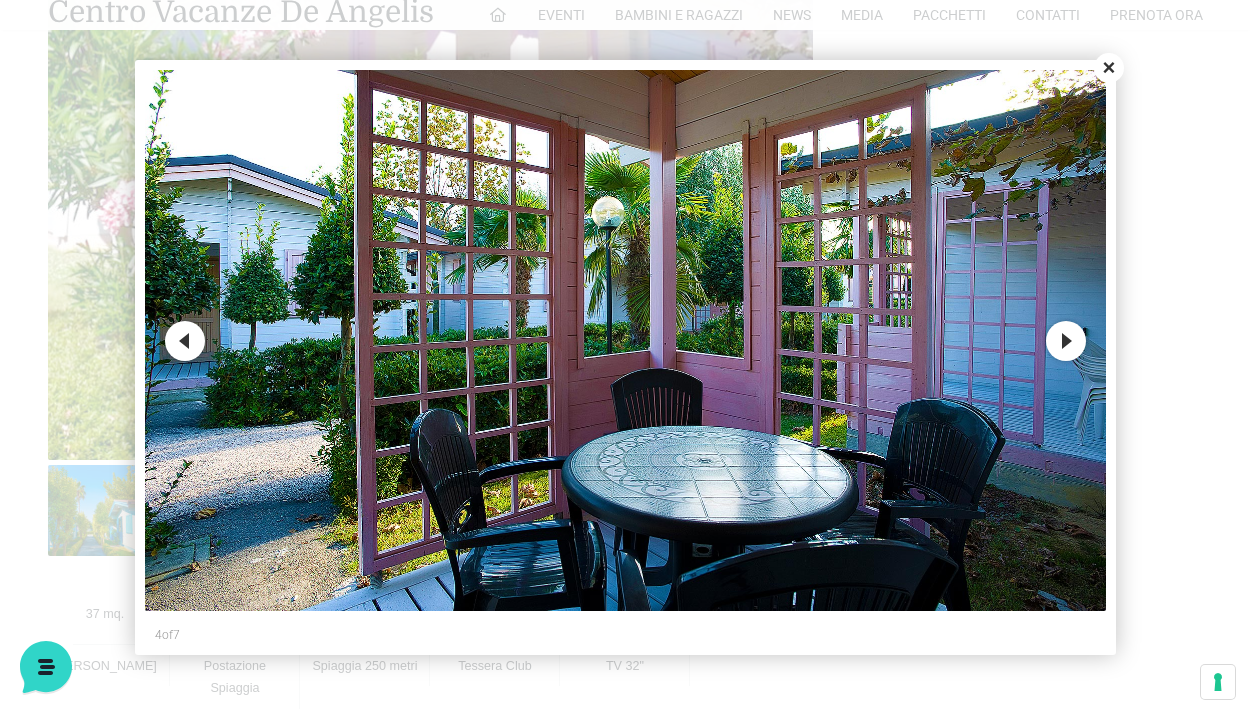 click on "Next" at bounding box center (1066, 341) 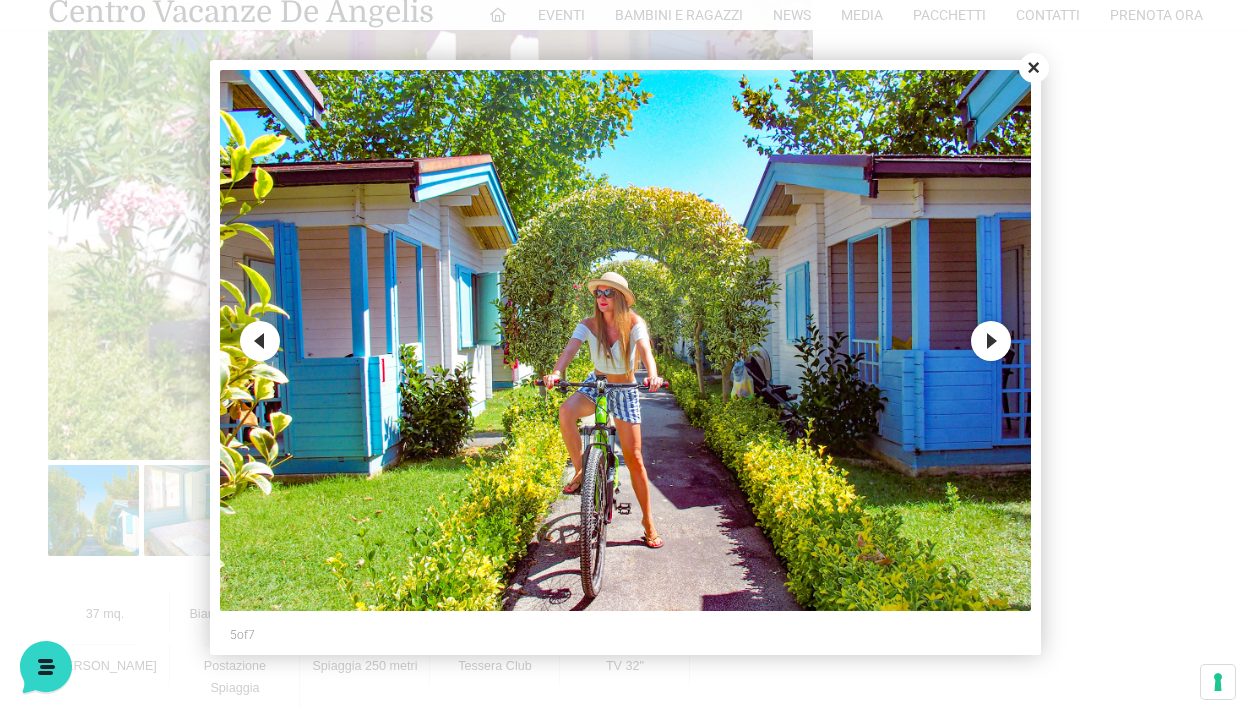 click on "Next" at bounding box center [991, 341] 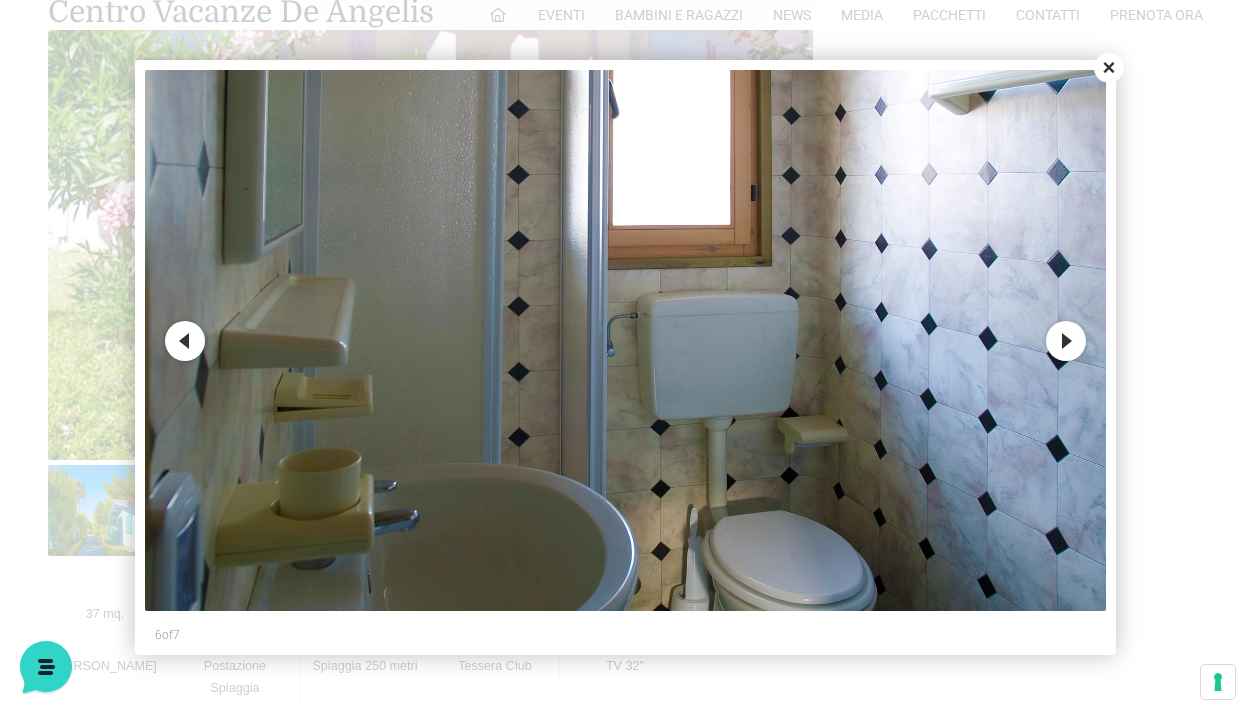 click on "Next" at bounding box center [1066, 341] 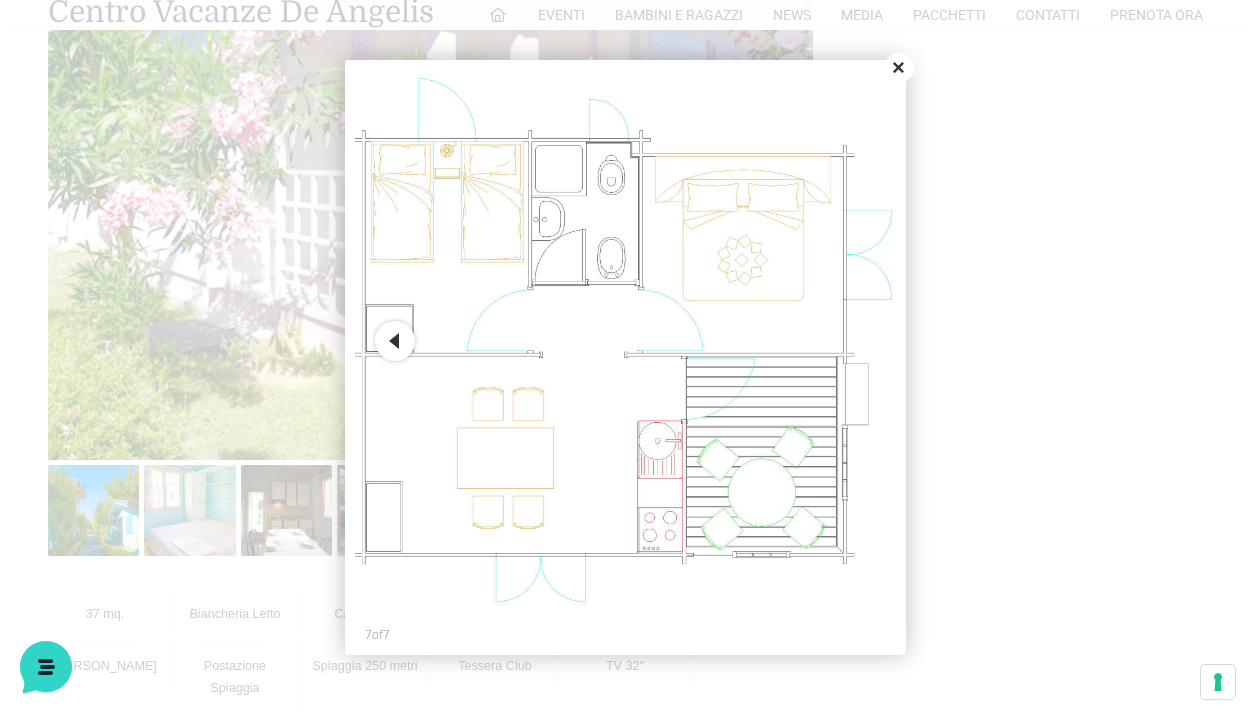 click on "Close" at bounding box center [899, 68] 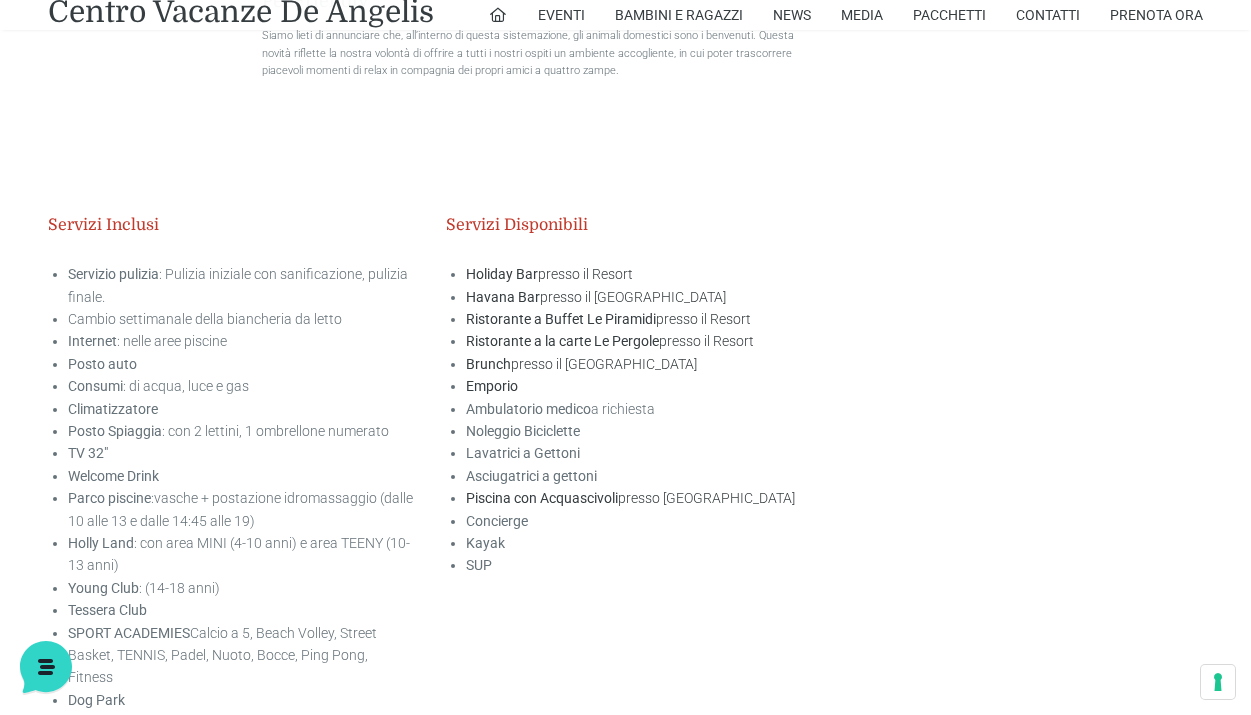 scroll, scrollTop: 3078, scrollLeft: 0, axis: vertical 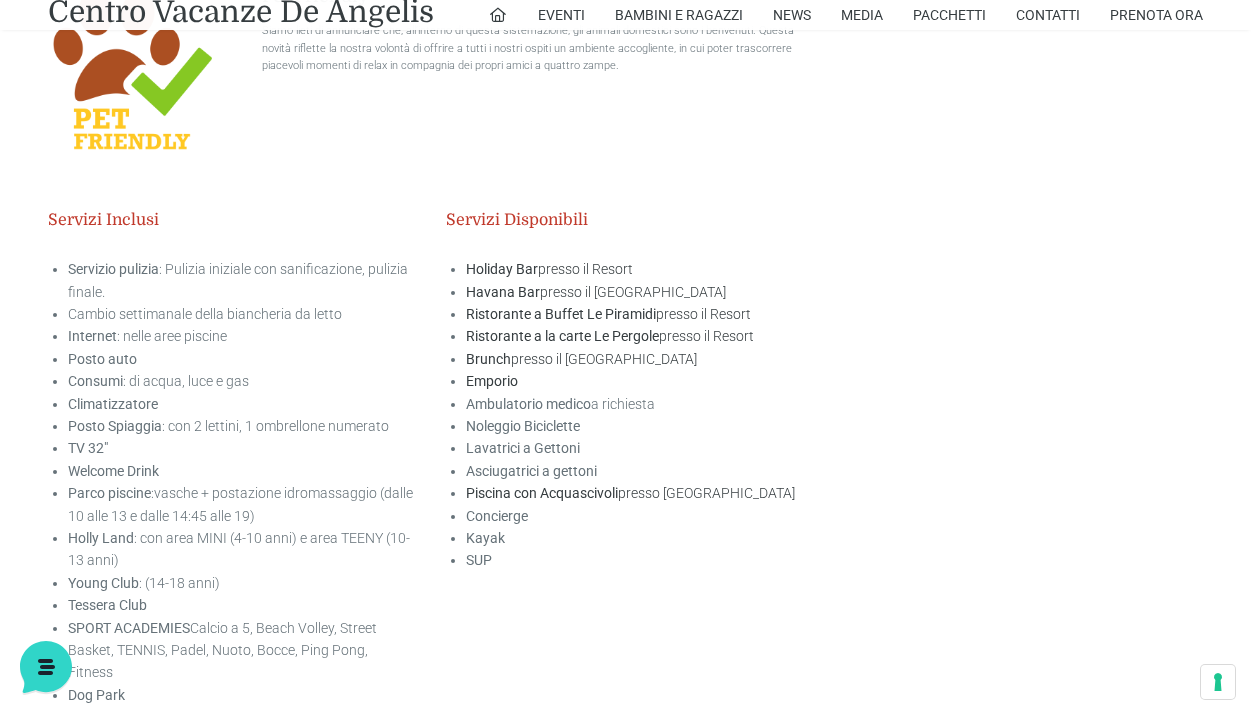 click on "37 mq.
Biancheria Letto
Cassaforte
Clima
Parcheggio
Pet Friendly
Piscine Villaggio
Postazione Spiaggia
Spiaggia 250 metri
Tessera Club
TV 32"
Villino trilocale in legno
Immersi in un’oasi di quiete e armonia con la natura,   sulla Riviera del Conero  nel  De Angelis Resort
L’architettura
La zona giorno
Scegliere i  Villini Trilocali in Legno
Pet Friendly
Animali domestici benvenuti" at bounding box center [626, -284] 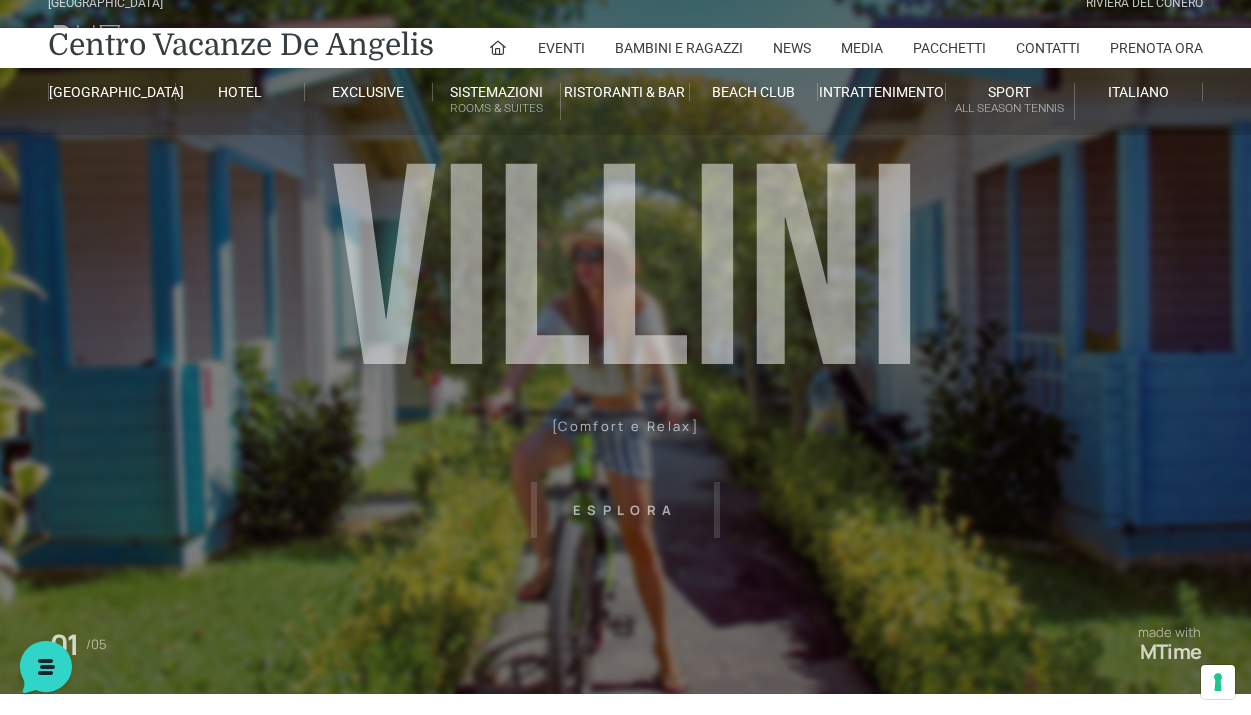 scroll, scrollTop: 17, scrollLeft: 0, axis: vertical 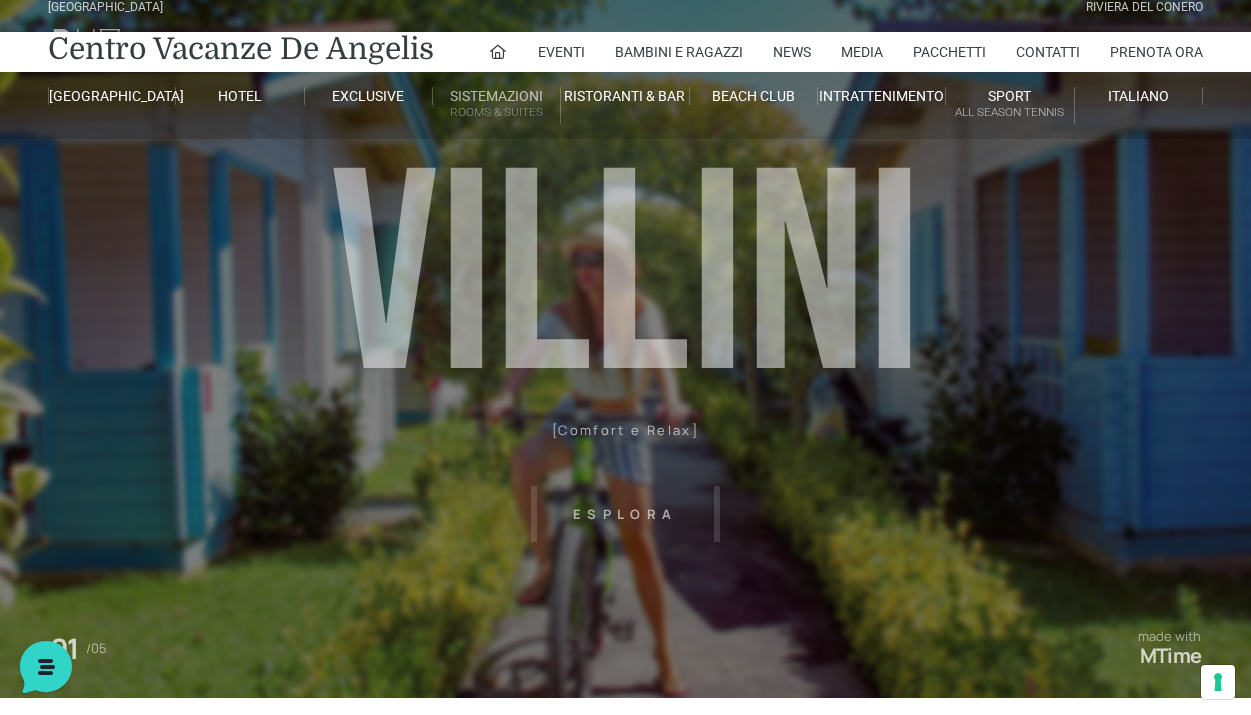 click on "Sistemazioni Rooms & Suites" at bounding box center (497, 105) 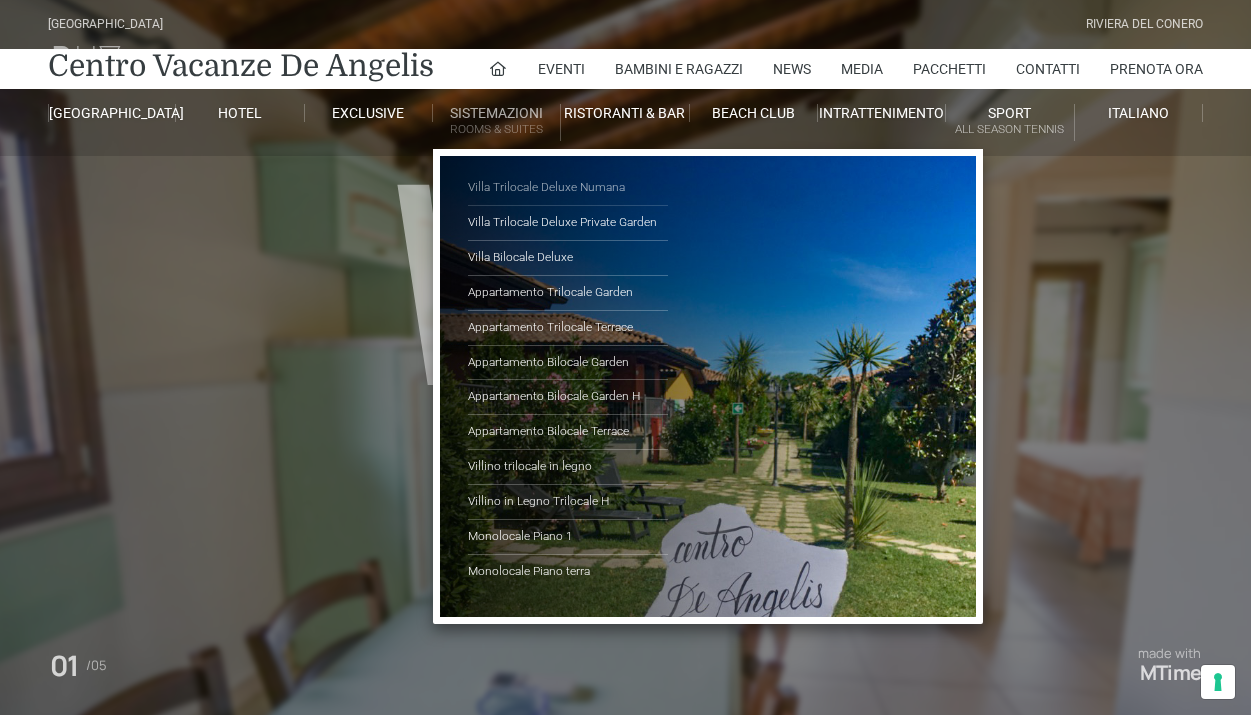 scroll, scrollTop: 0, scrollLeft: 0, axis: both 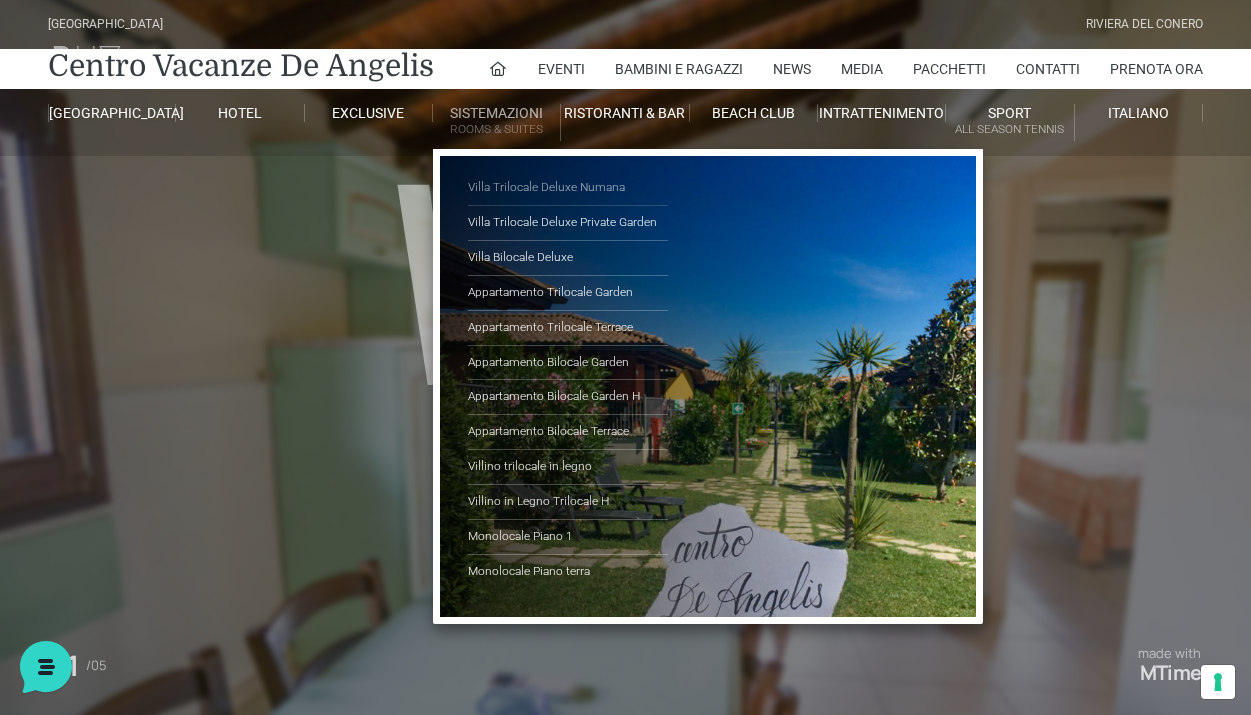 click on "Villa Trilocale Deluxe Numana" at bounding box center (568, 188) 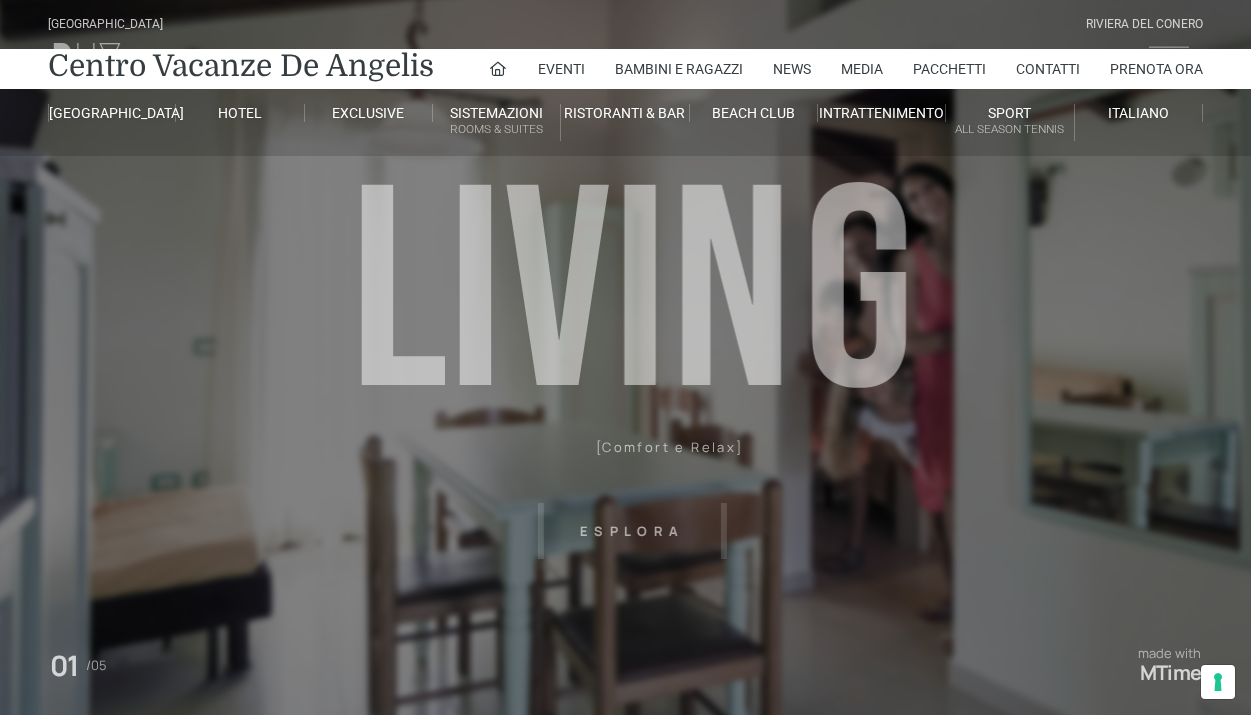 scroll, scrollTop: 0, scrollLeft: 0, axis: both 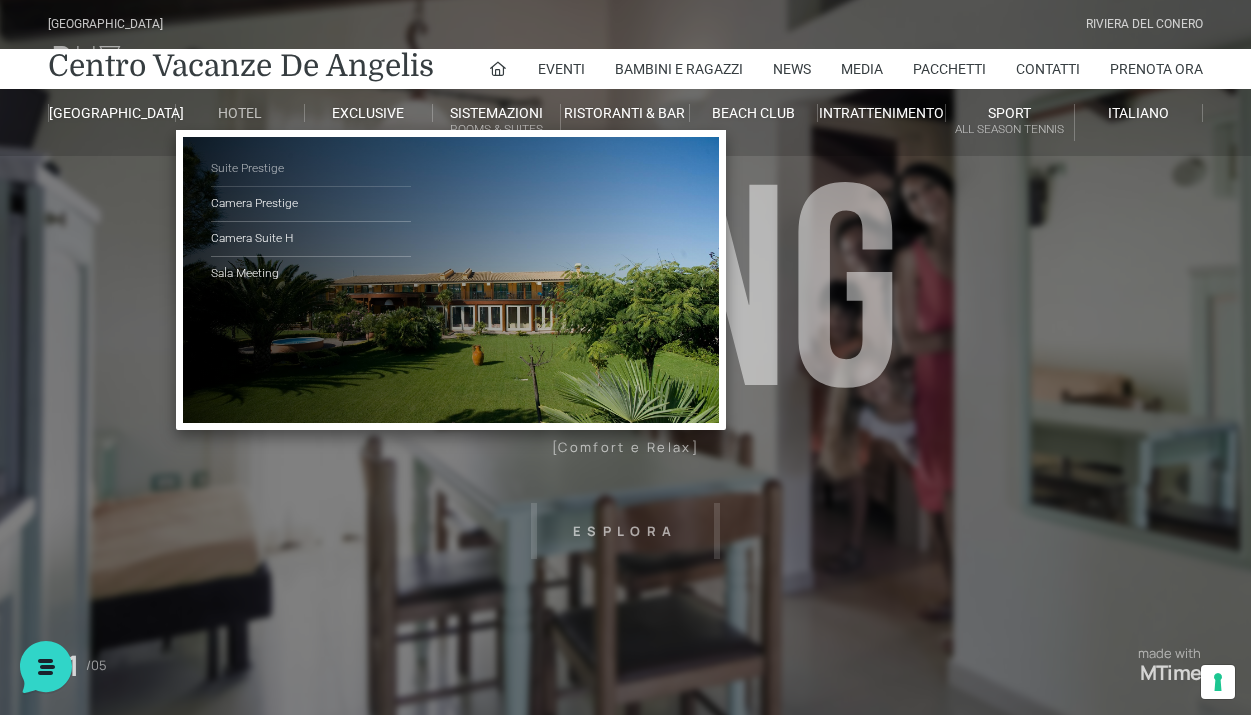 click on "Suite Prestige" at bounding box center [311, 169] 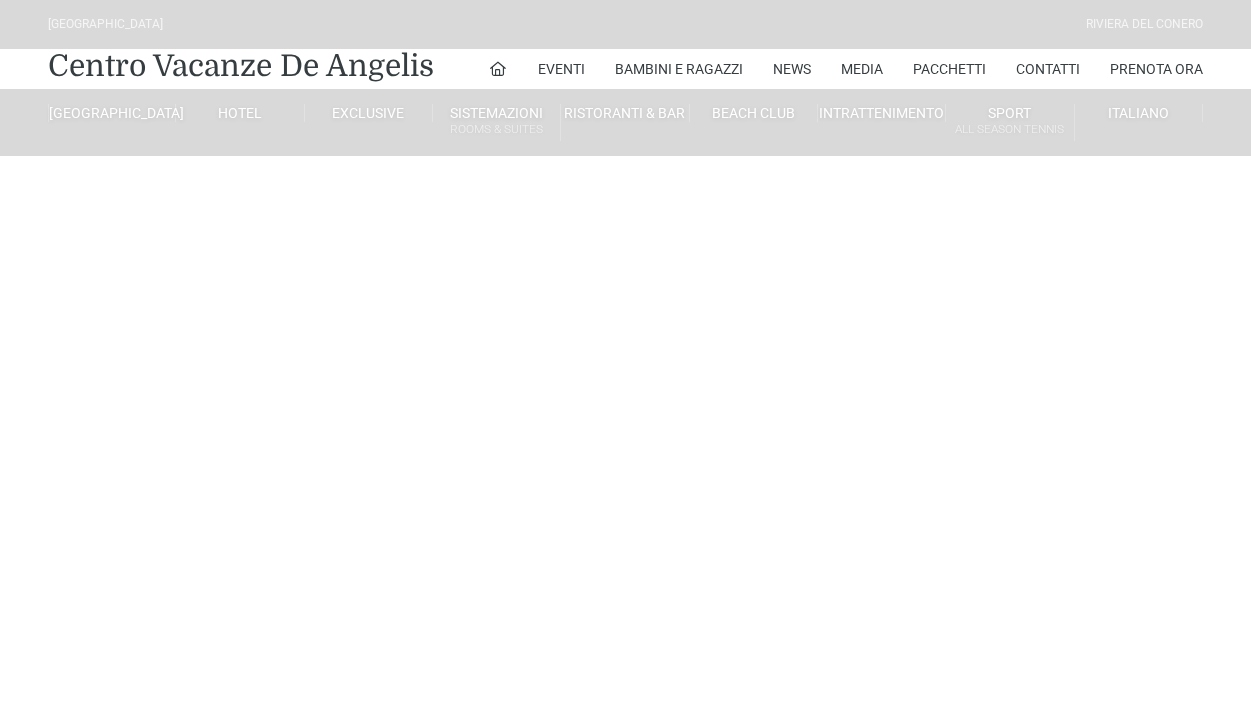 scroll, scrollTop: 0, scrollLeft: 0, axis: both 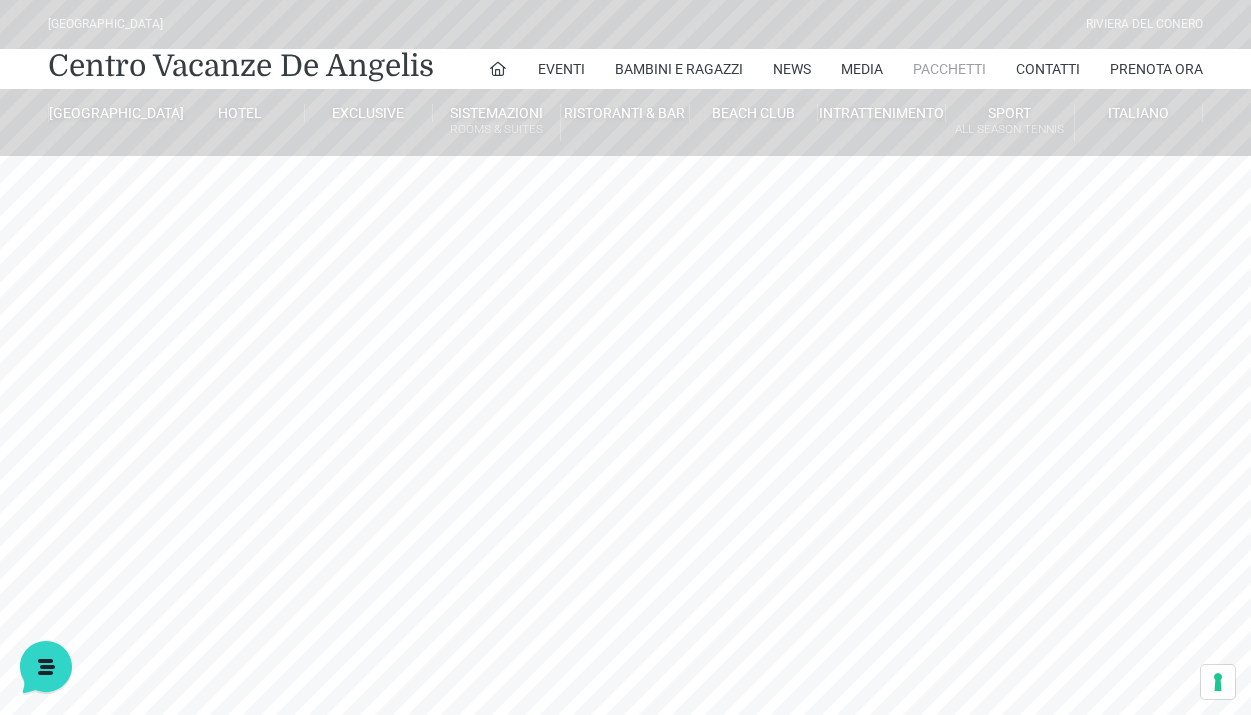click on "Pacchetti" at bounding box center [949, 69] 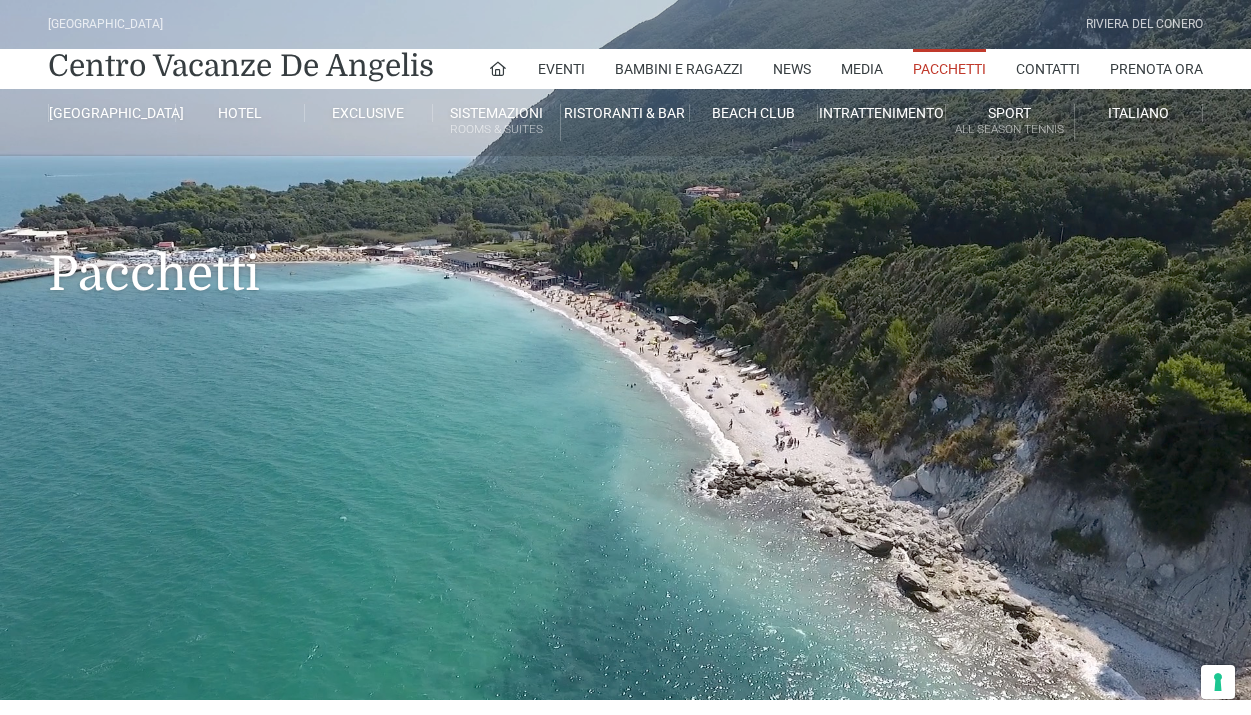 scroll, scrollTop: 0, scrollLeft: 0, axis: both 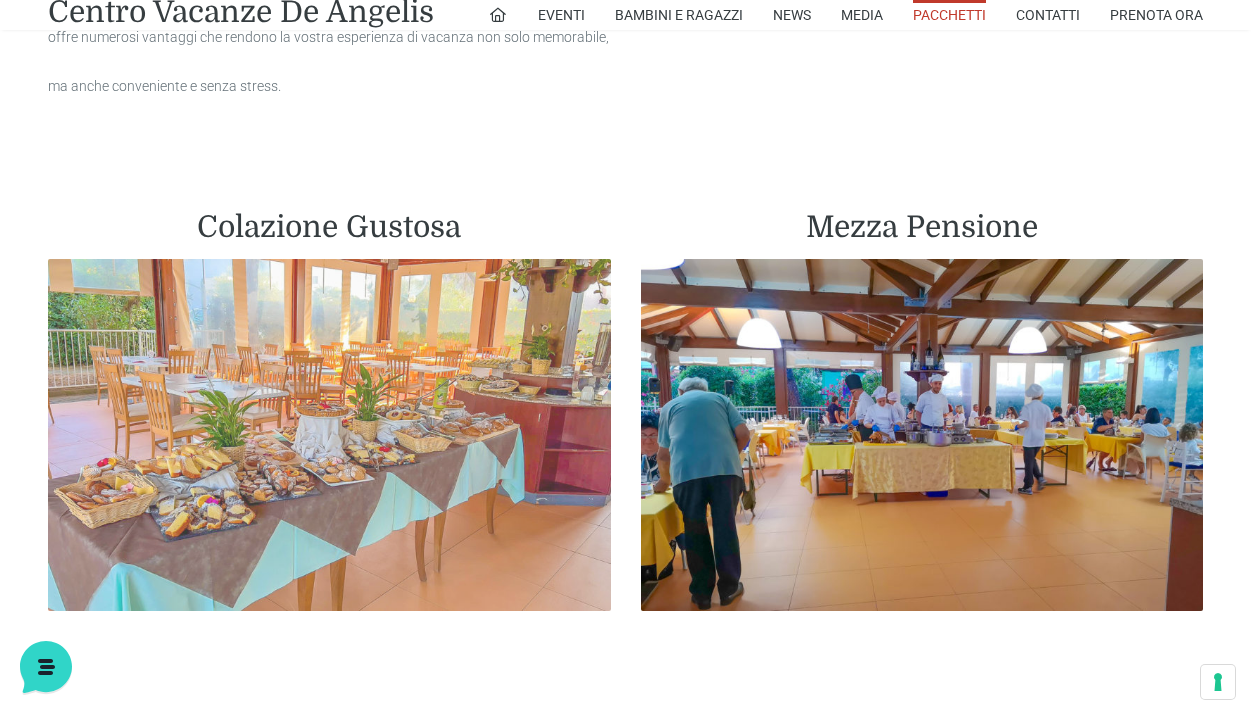 click at bounding box center [329, 435] 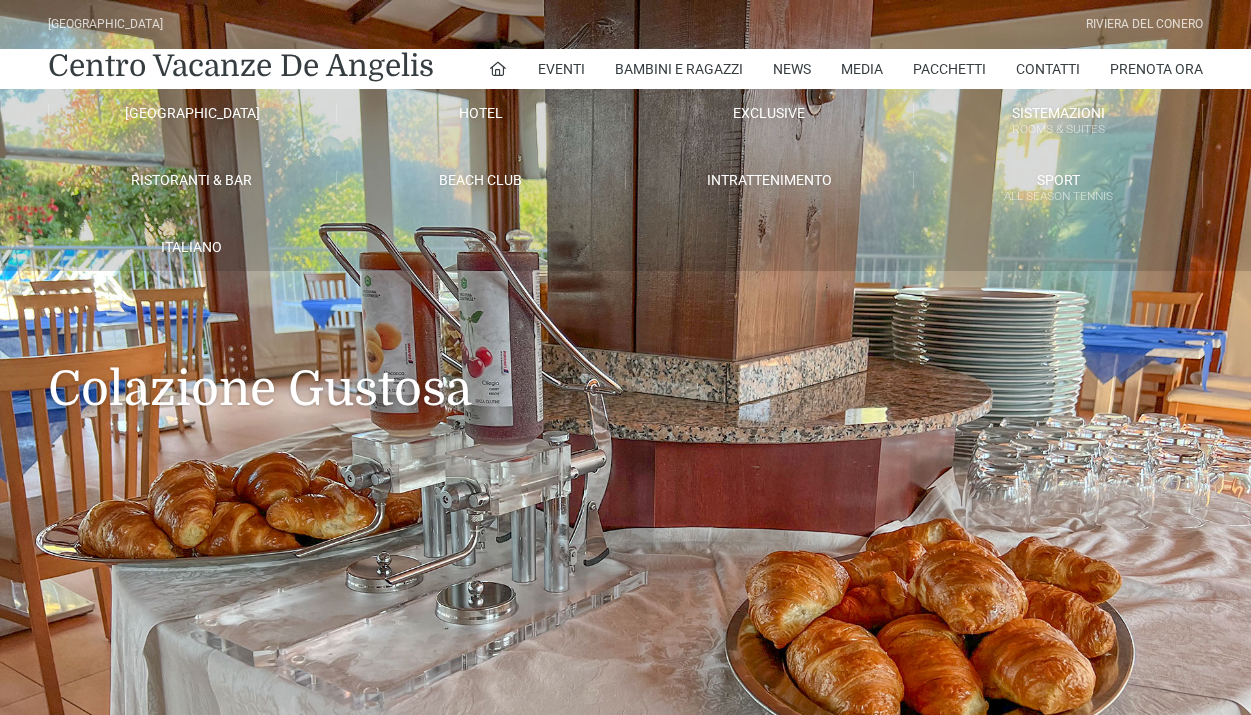 scroll, scrollTop: 0, scrollLeft: 0, axis: both 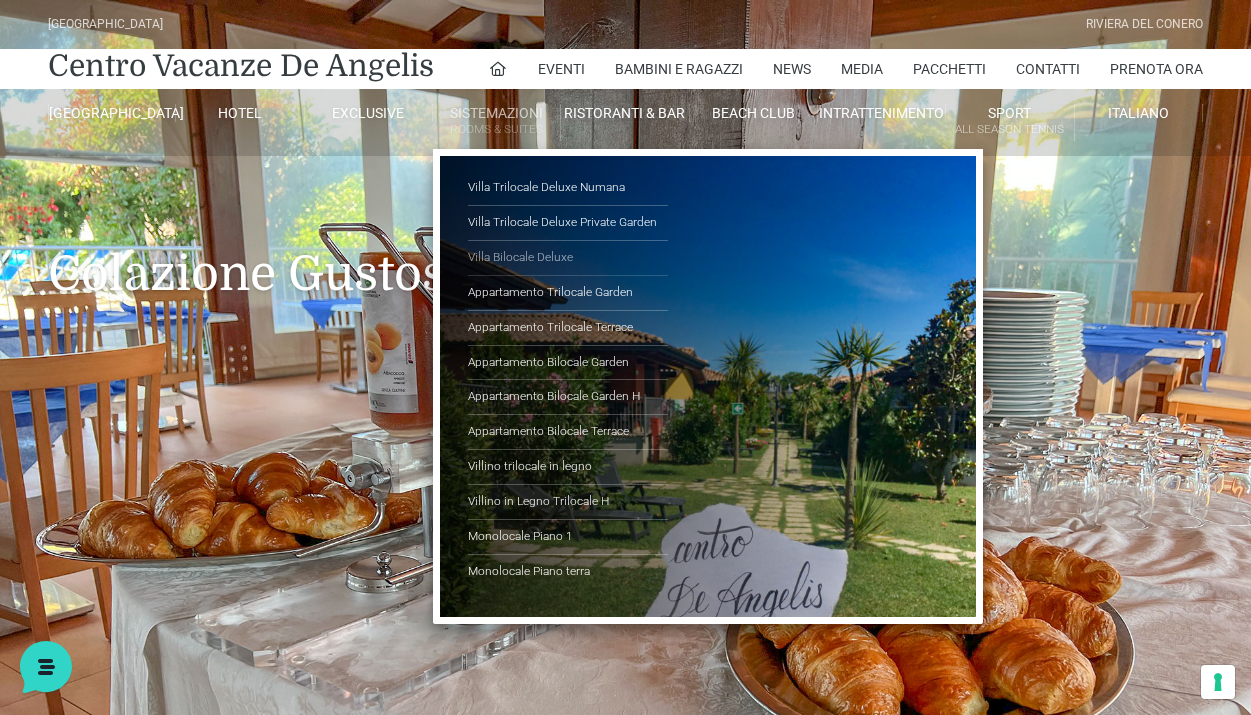 click on "Villa Bilocale Deluxe" at bounding box center (568, 258) 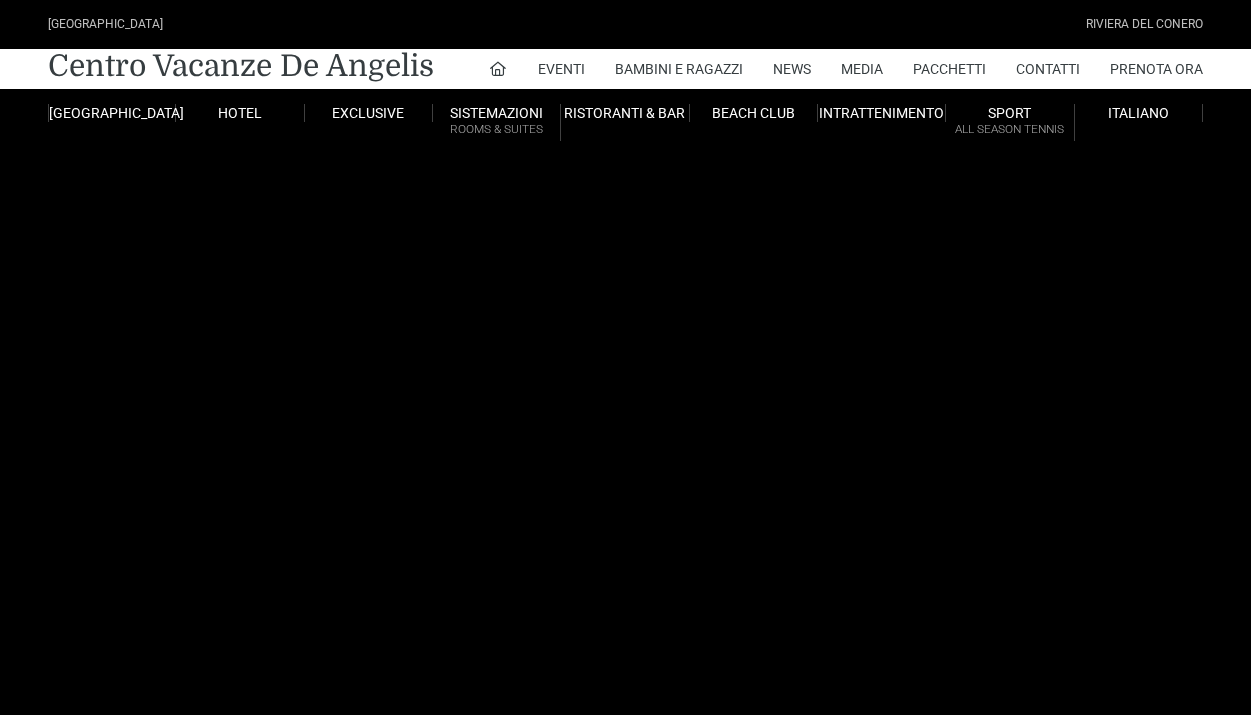 scroll, scrollTop: 0, scrollLeft: 0, axis: both 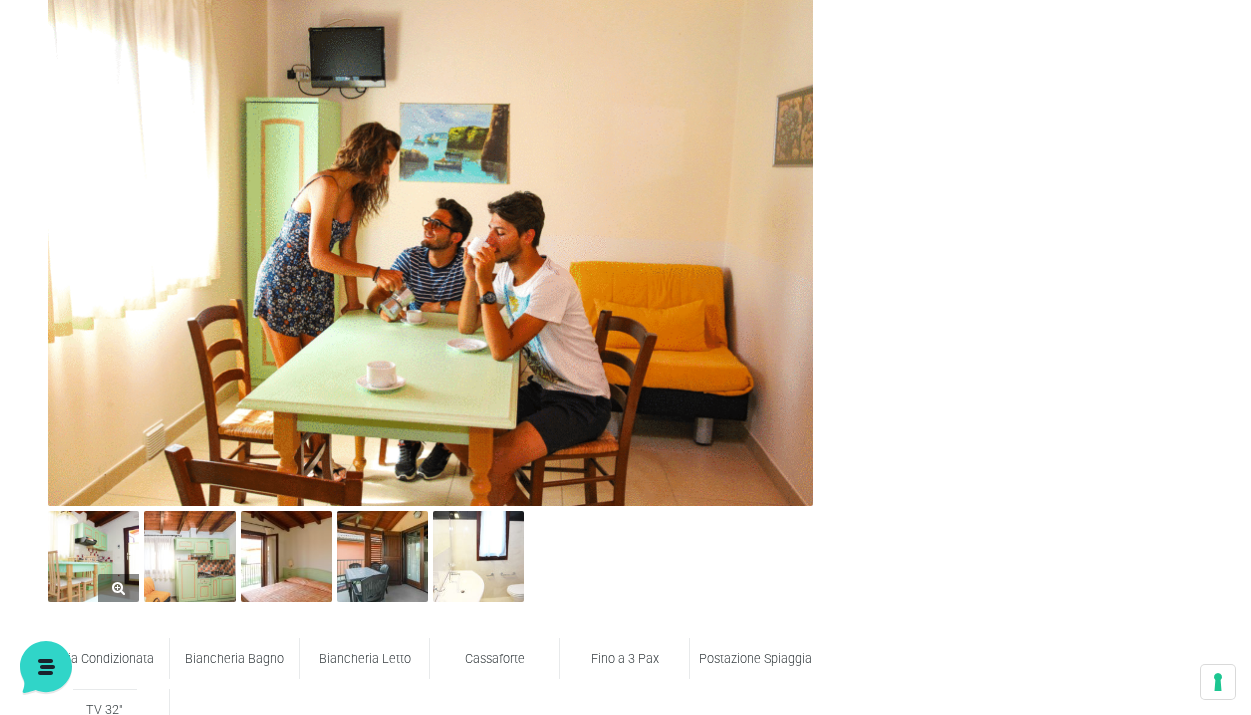 click at bounding box center (93, 556) 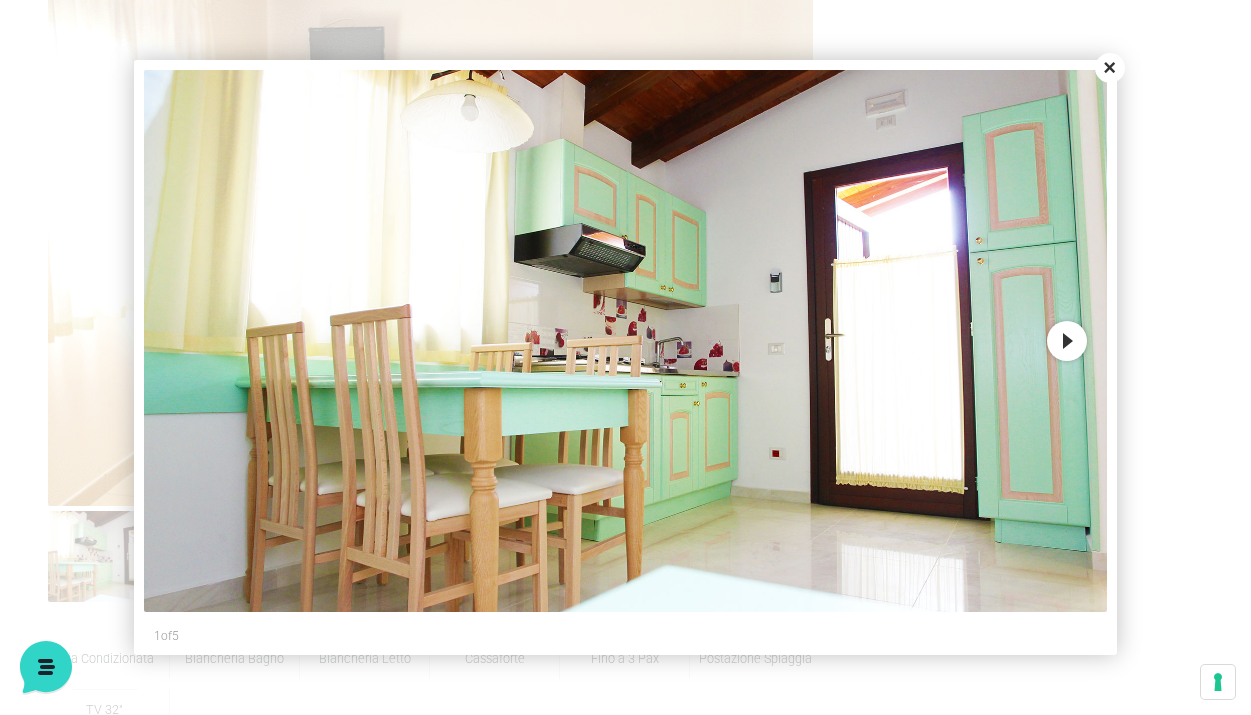 click on "Next" at bounding box center [1067, 341] 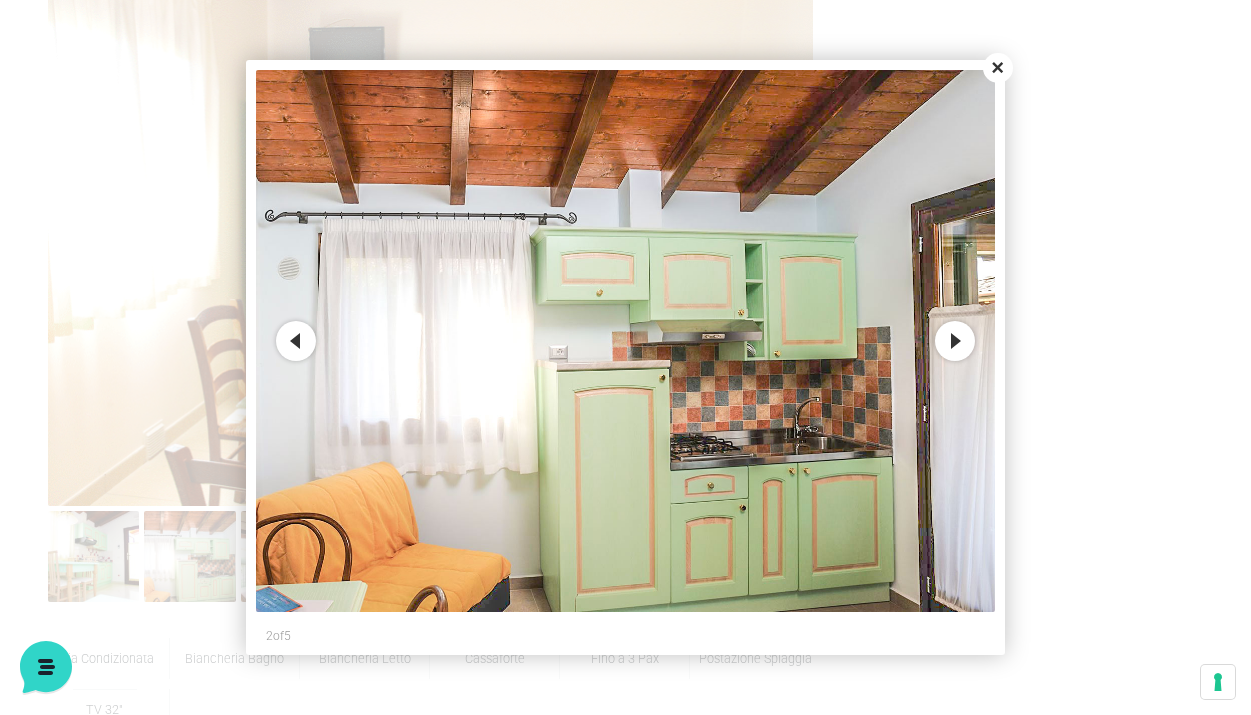 click on "Next" at bounding box center (955, 341) 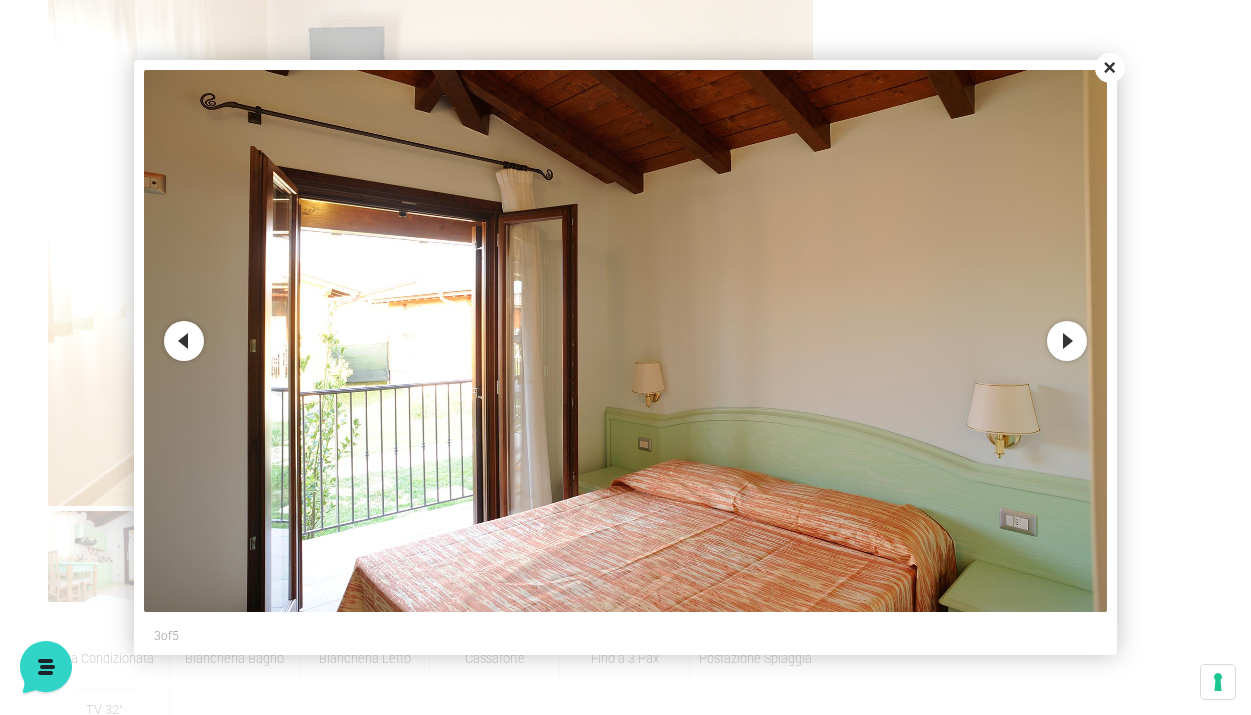 click on "Next" at bounding box center [1067, 341] 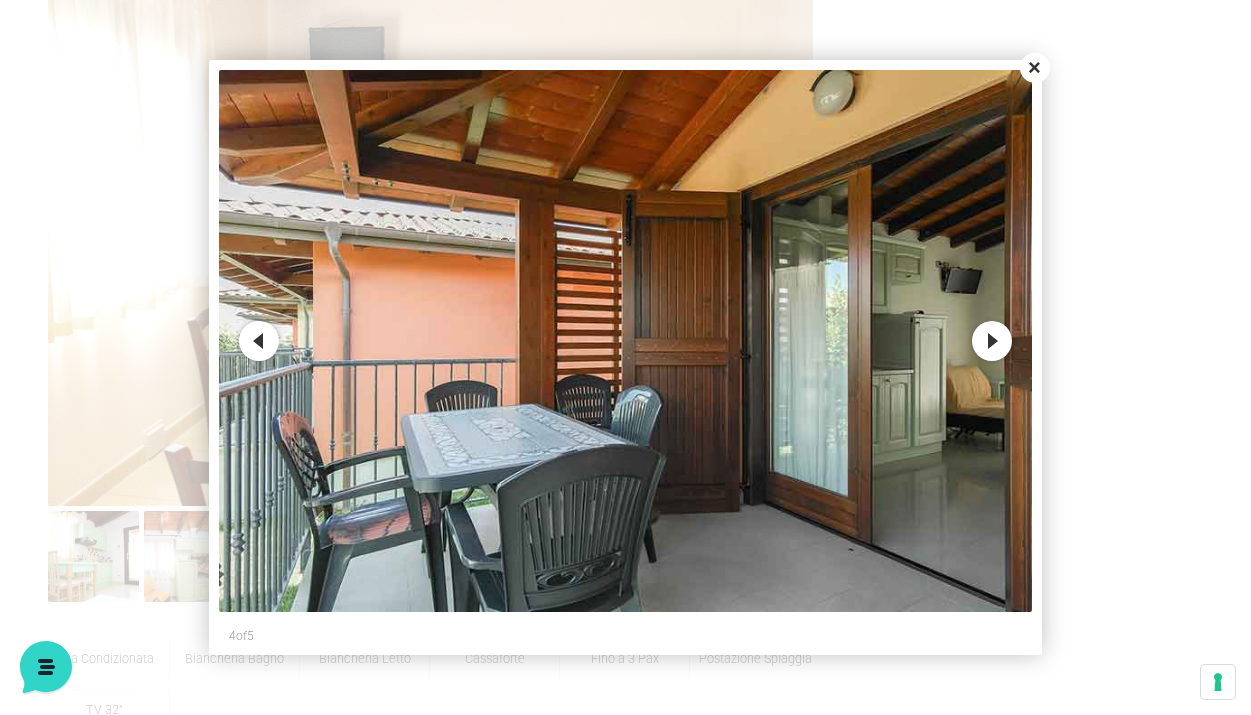 click on "Next" at bounding box center (992, 341) 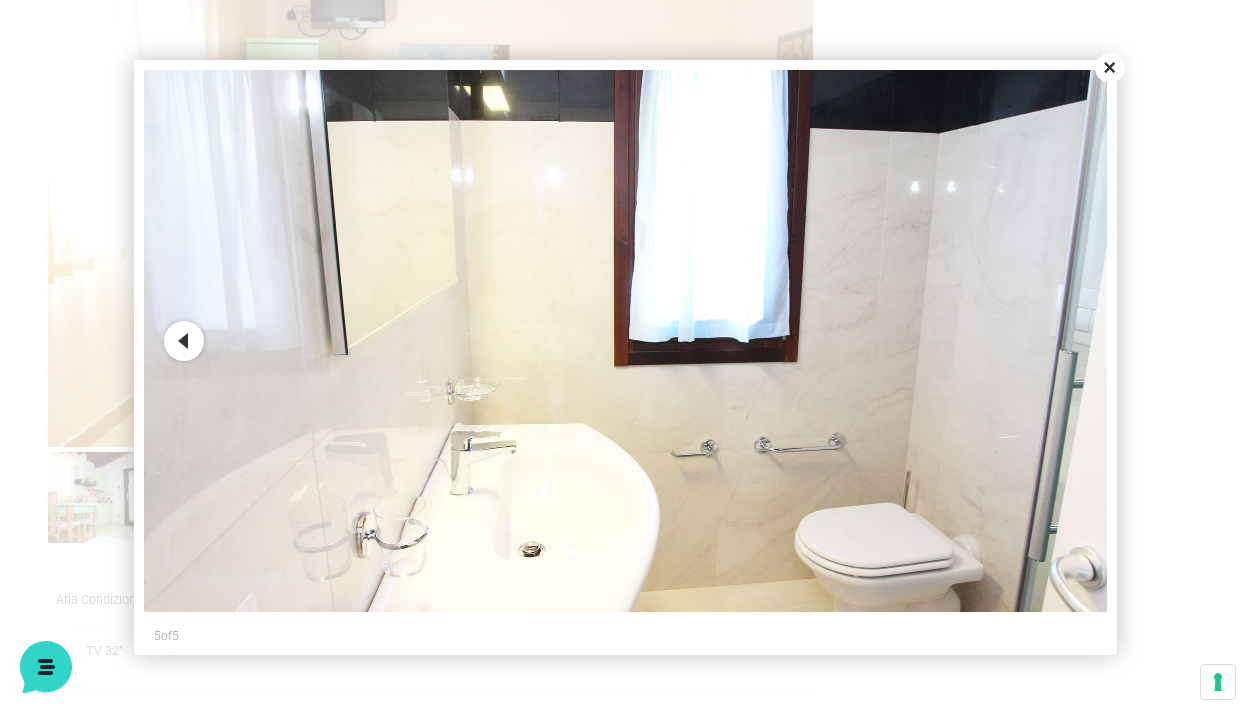 scroll, scrollTop: 873, scrollLeft: 0, axis: vertical 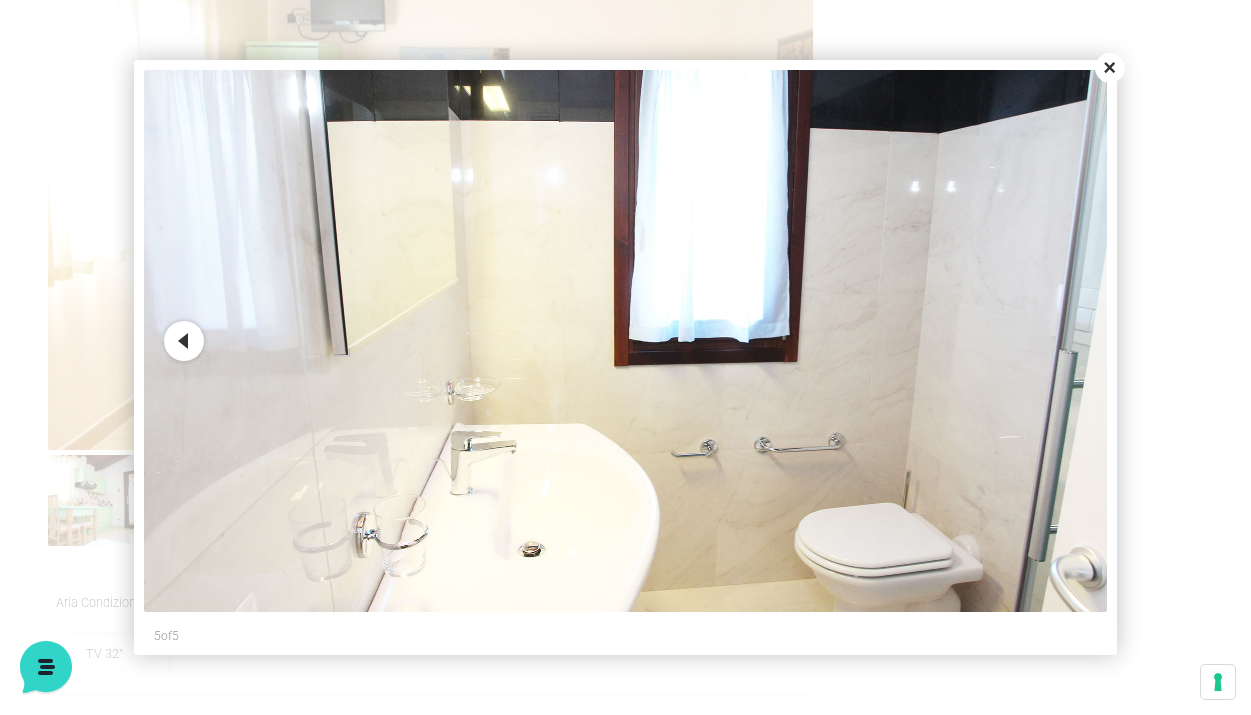 click on "Previous" at bounding box center (184, 341) 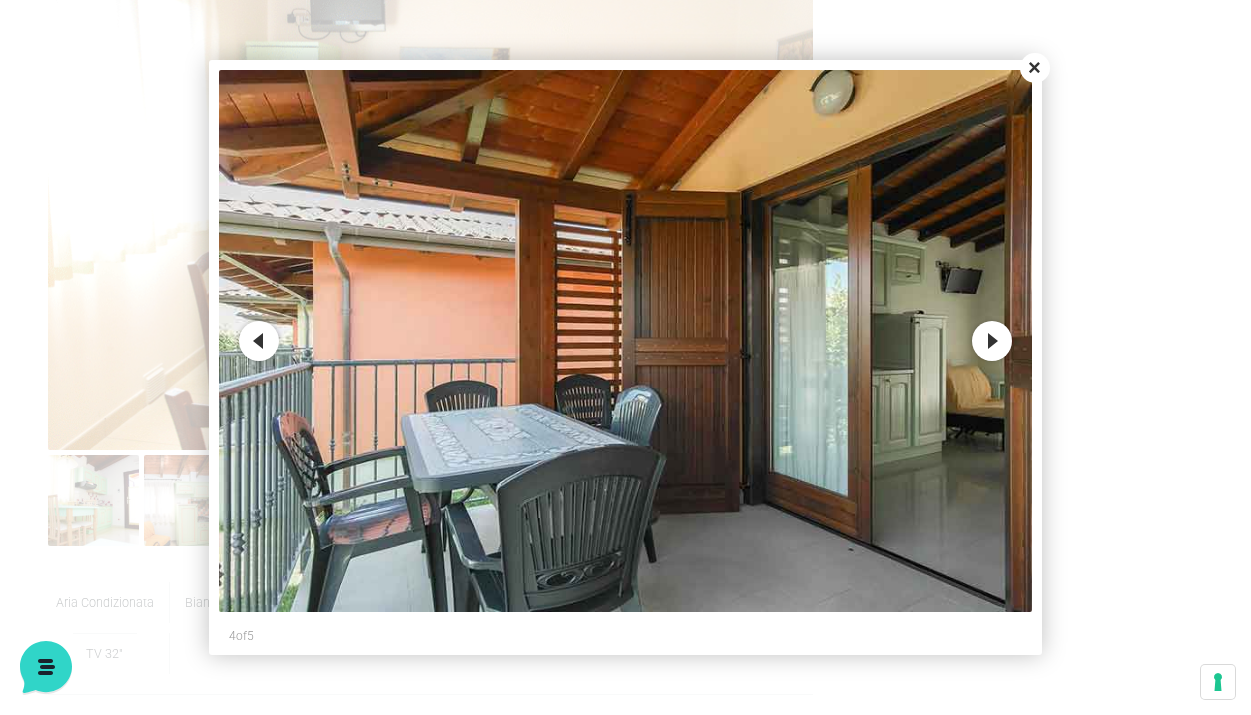 click at bounding box center [625, 357] 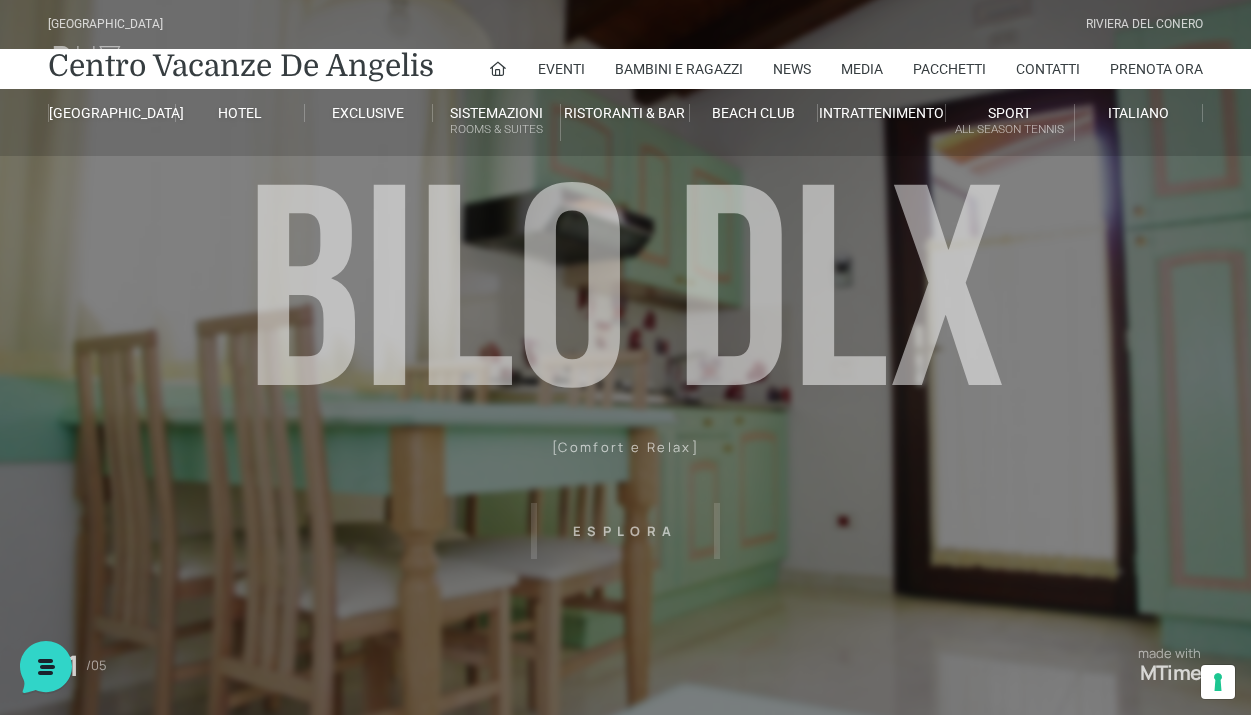 scroll, scrollTop: 0, scrollLeft: 0, axis: both 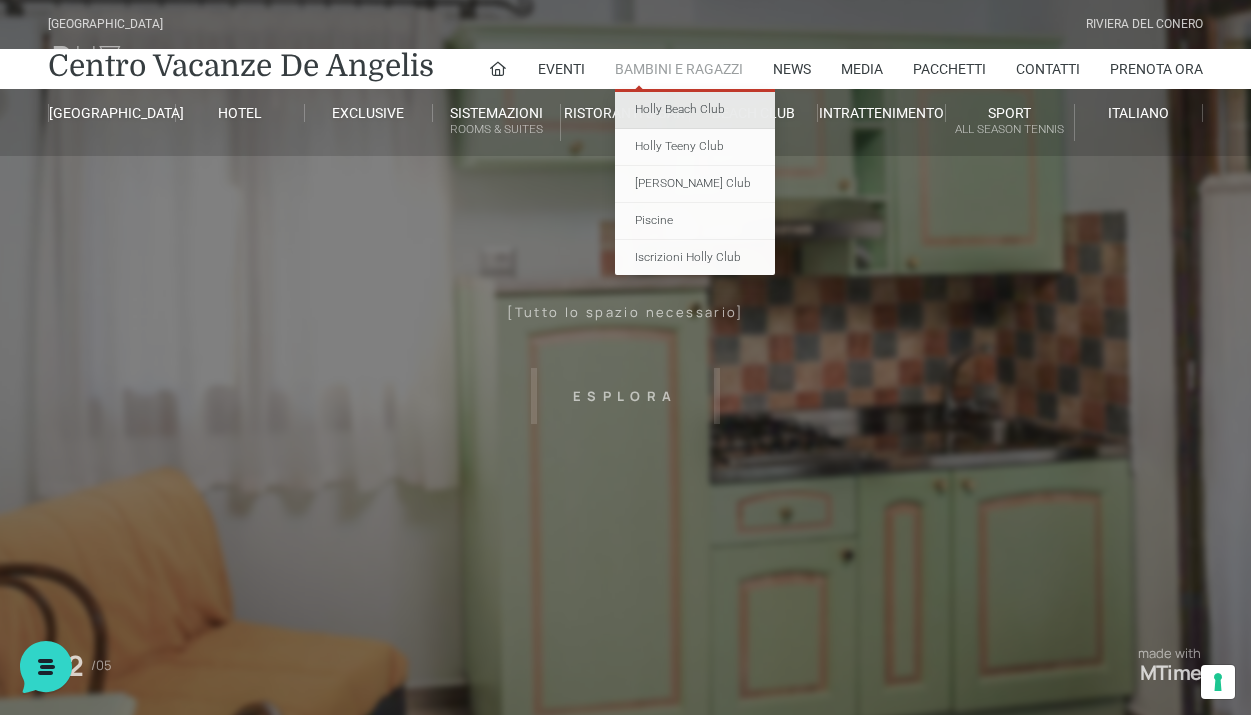 click on "Holly Beach Club" at bounding box center (695, 110) 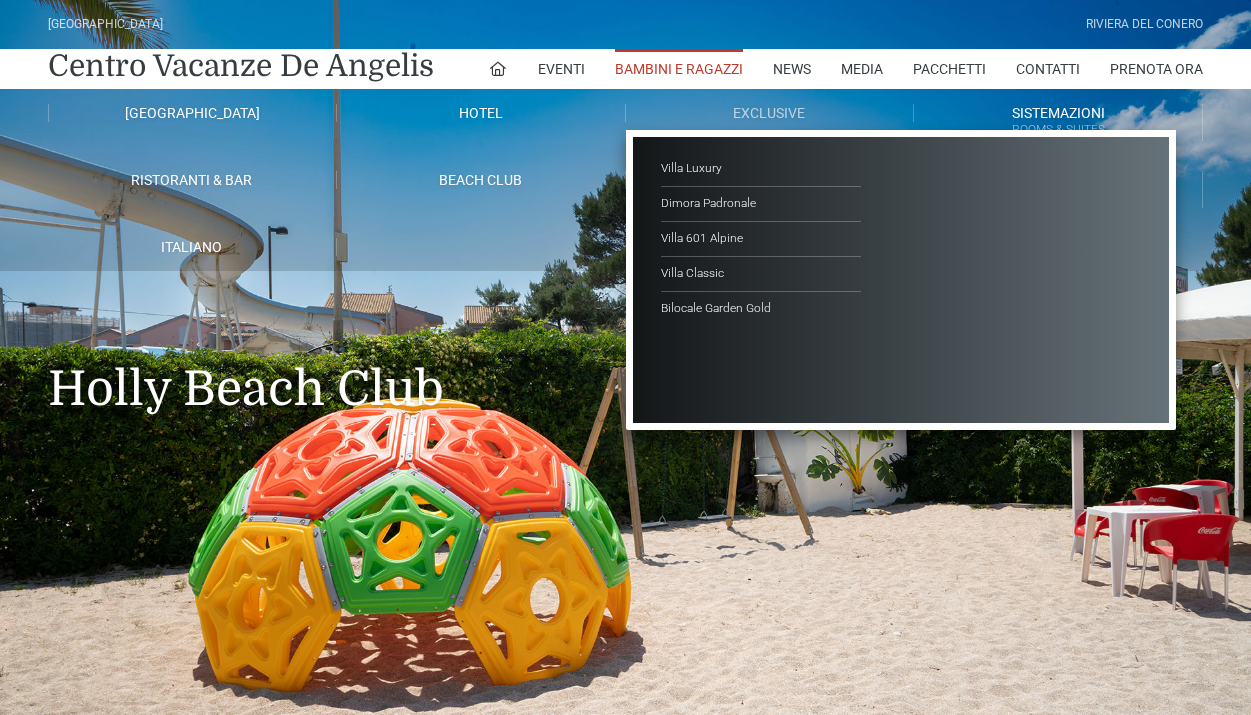 scroll, scrollTop: 0, scrollLeft: 0, axis: both 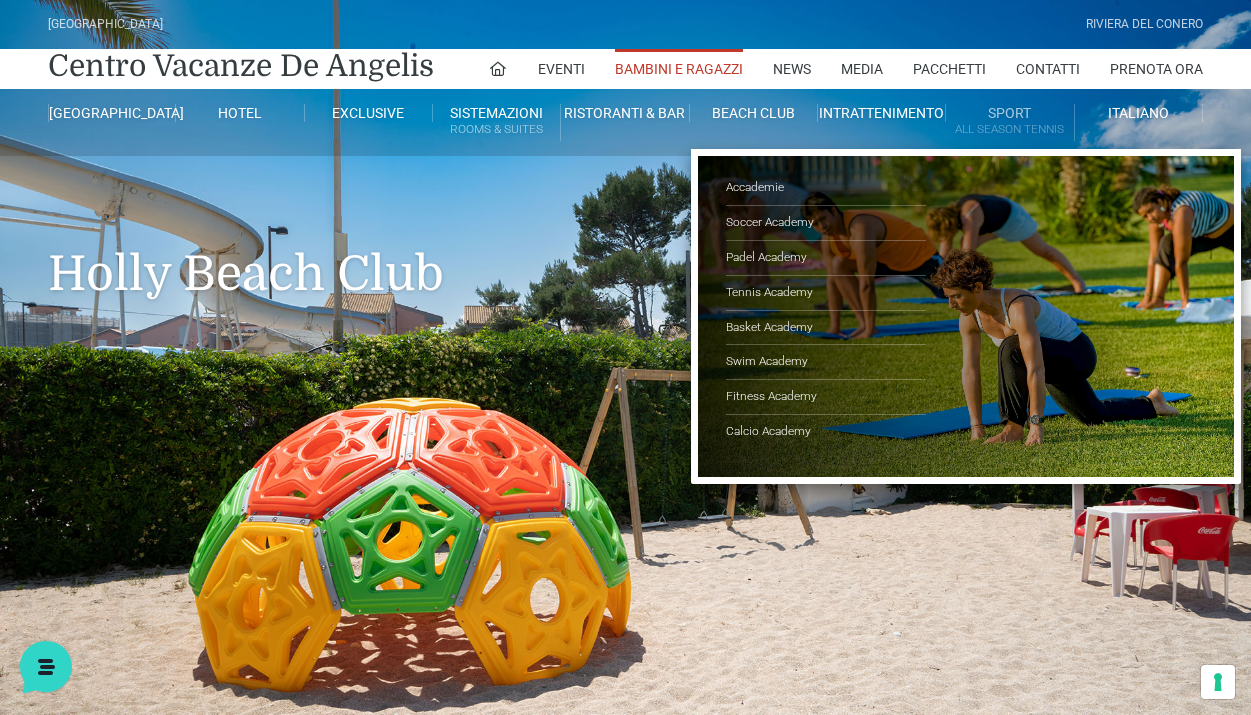 click on "Sport All Season Tennis" at bounding box center [1010, 122] 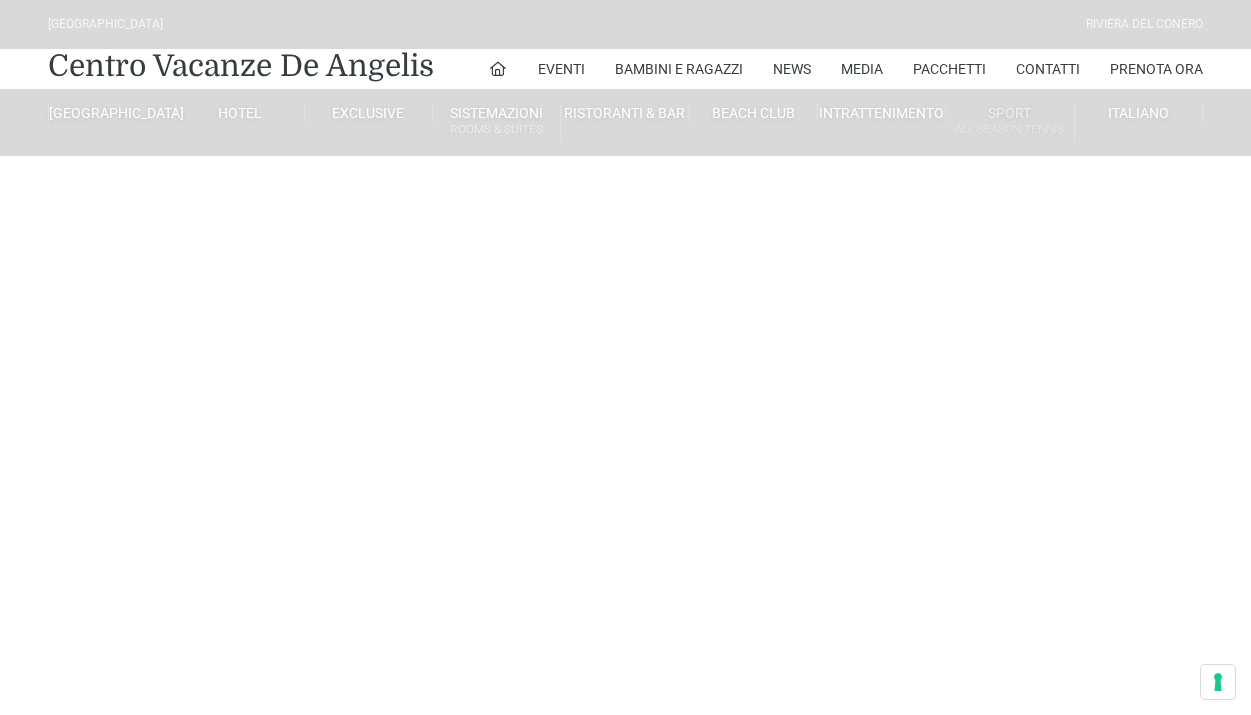 scroll, scrollTop: 0, scrollLeft: 0, axis: both 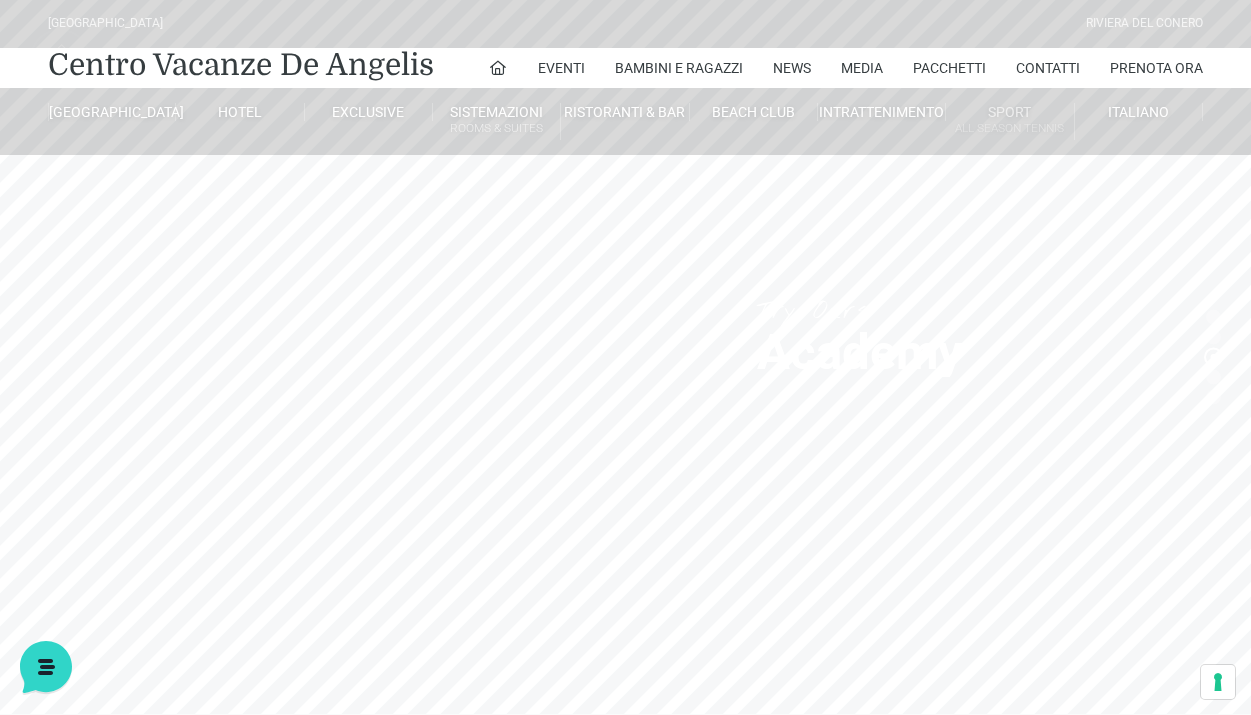 click on "Sport All Season Tennis" at bounding box center [1010, 121] 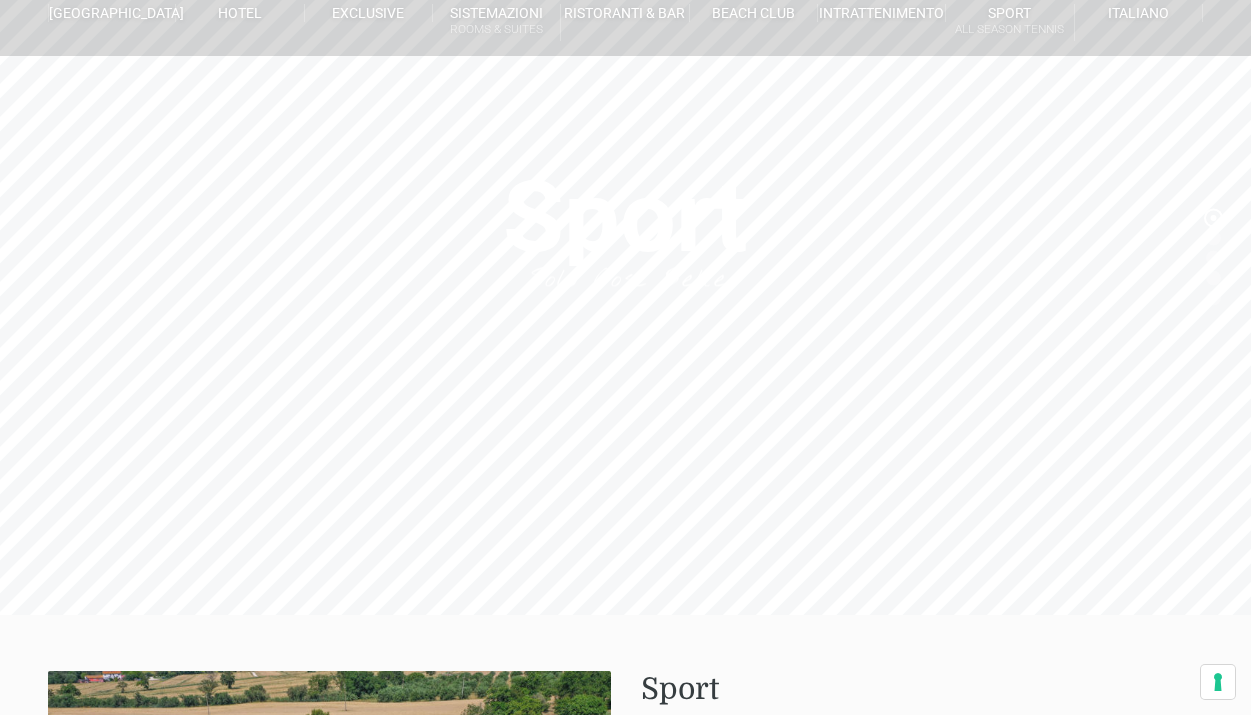 scroll, scrollTop: 279, scrollLeft: 0, axis: vertical 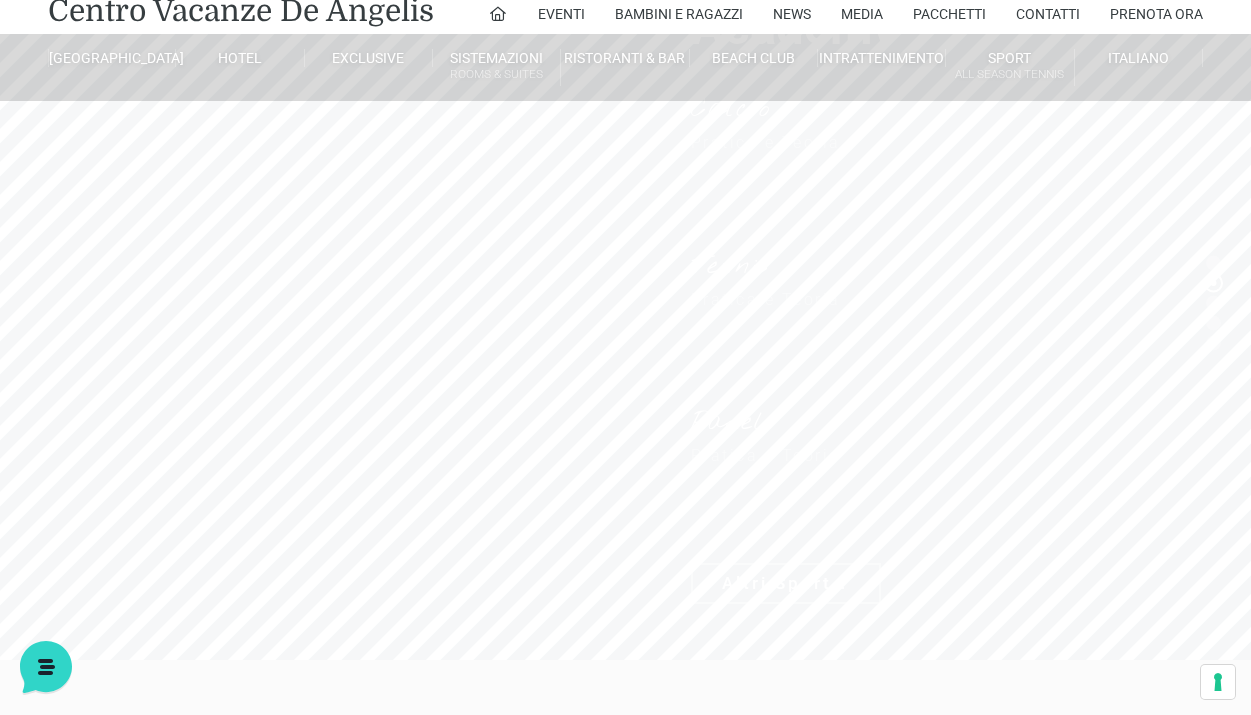 click on "[GEOGRAPHIC_DATA]
[GEOGRAPHIC_DATA]
Centro Vacanze [GEOGRAPHIC_DATA]
Eventi
Miss Italia
Cerimonie
Team building
Bambini e Ragazzi
Holly Beach Club
Holly Teeny Club
[PERSON_NAME] Club
Piscine
Iscrizioni Holly Club
News
Media
Pacchetti
Contatti
Prenota Ora
[GEOGRAPHIC_DATA]
Parco Piscine
Oasi Naturale
Cappellina
Sala Convegni
[GEOGRAPHIC_DATA]
Store
Concierge
Colonnina Ricarica
Mappa del Villaggio
Hotel
Suite Prestige
Camera Prestige
Camera Suite H
Sala Meeting
Exclusive
[GEOGRAPHIC_DATA]
Dimora Padronale
Villa 601 Alpine
Villa Classic
Bilocale Garden Gold
Sistemazioni Rooms & Suites
[GEOGRAPHIC_DATA] Deluxe Numana
Villa Trilocale Deluxe Private Garden
Villa Bilocale Deluxe
Appartamento Trilocale Garden" at bounding box center [625, 345] 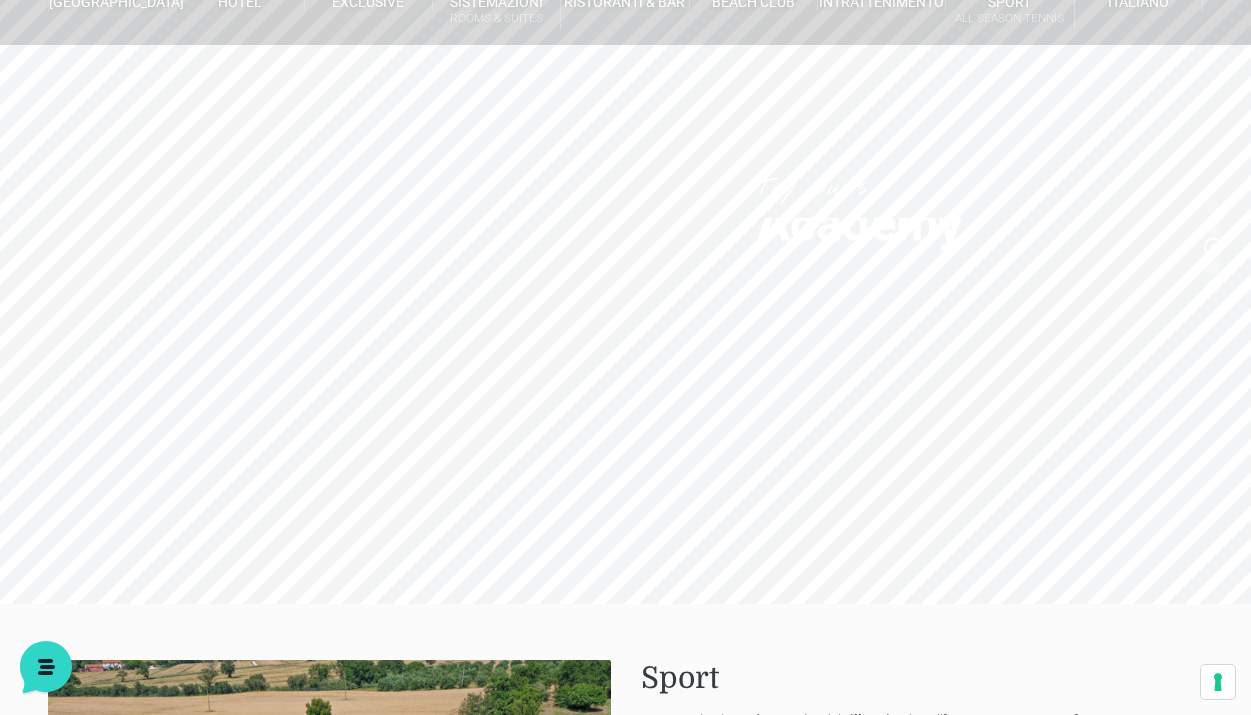scroll, scrollTop: 105, scrollLeft: 0, axis: vertical 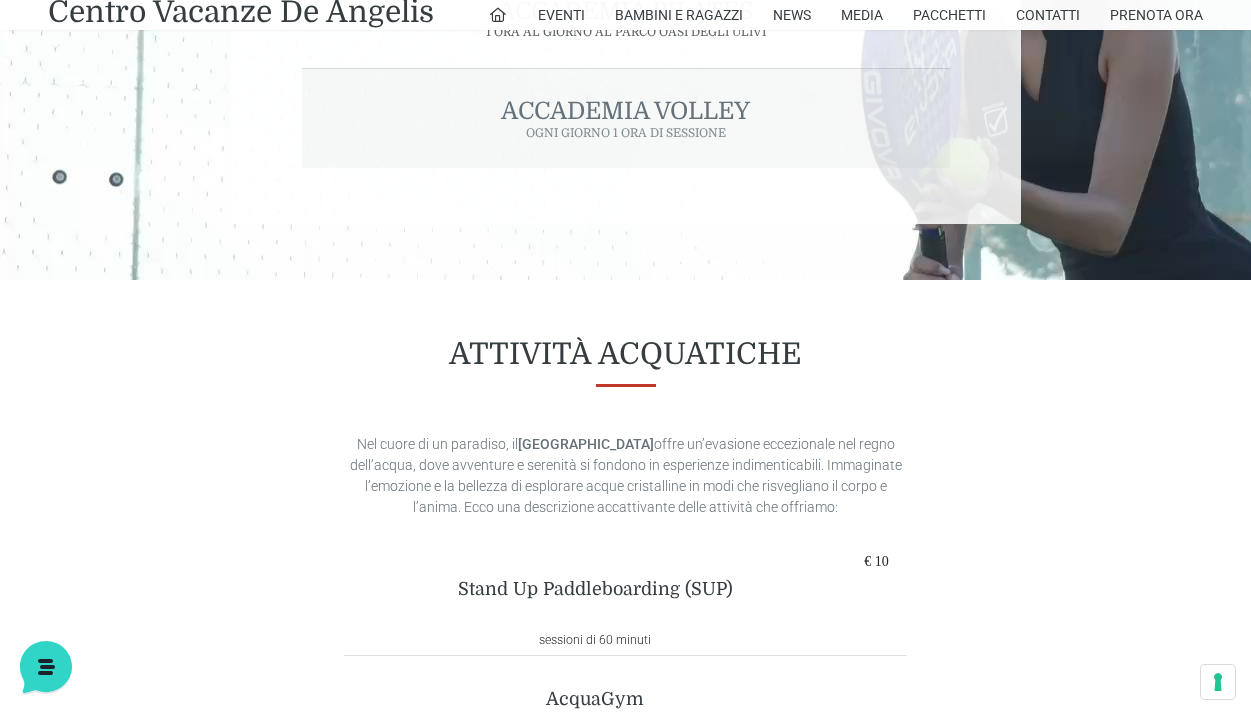 click on "Accademia Volley       ogni giorno 1 ora di sessione" at bounding box center [626, 118] 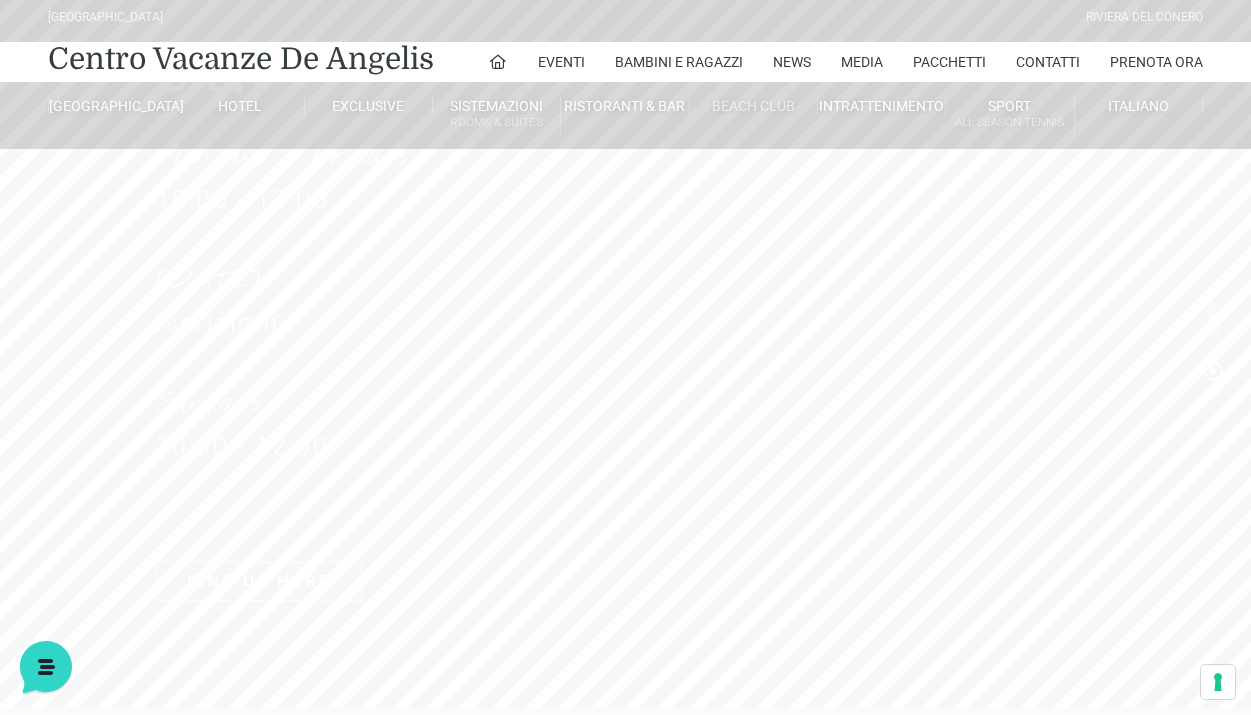 scroll, scrollTop: 0, scrollLeft: 0, axis: both 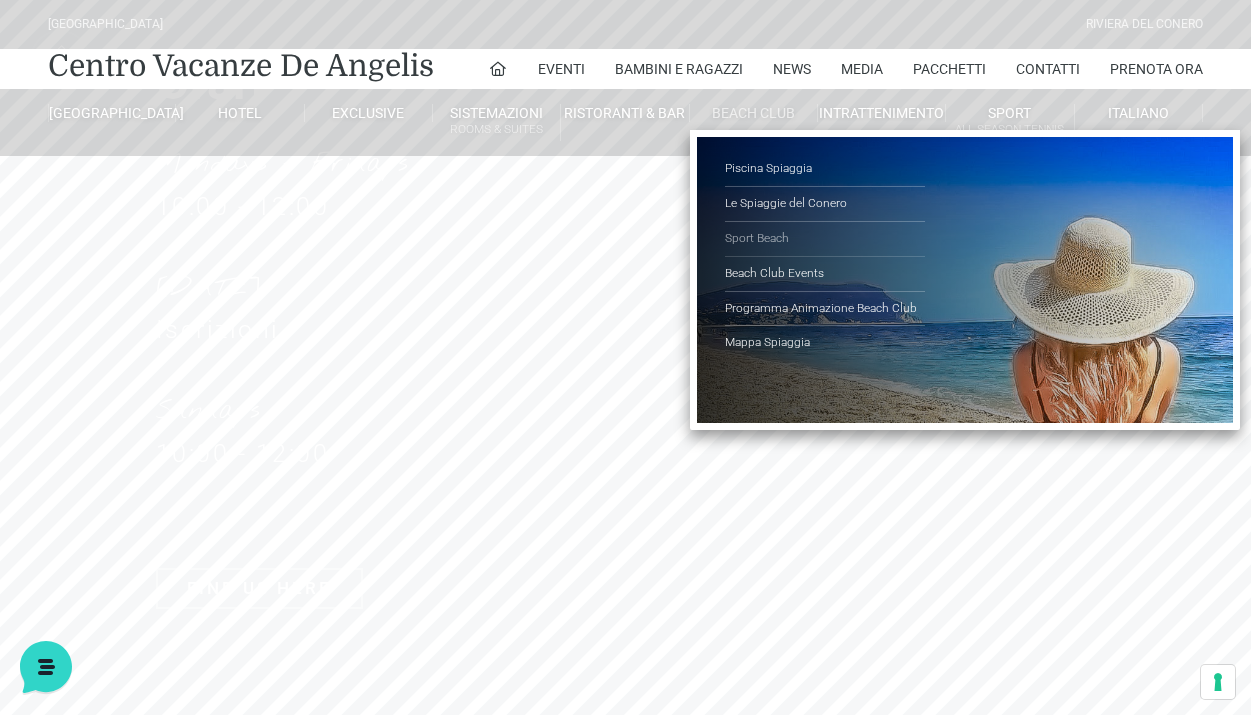 click on "Sport Beach" at bounding box center [825, 239] 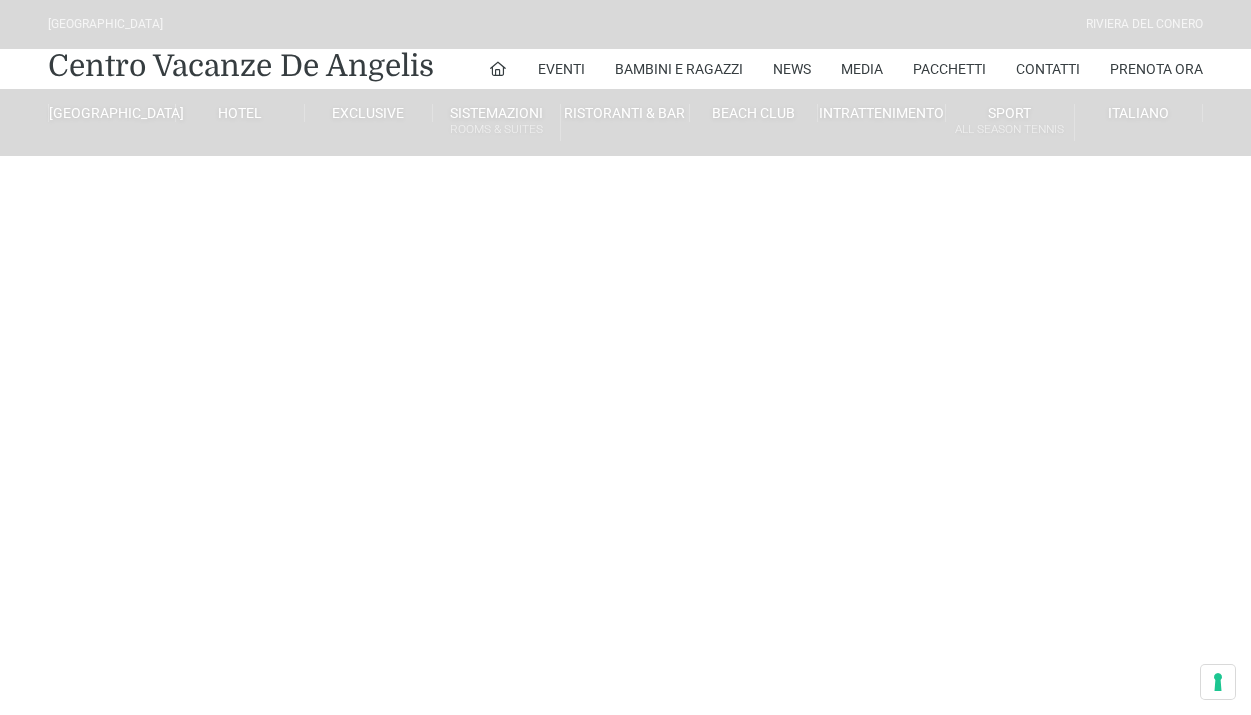 scroll, scrollTop: 0, scrollLeft: 0, axis: both 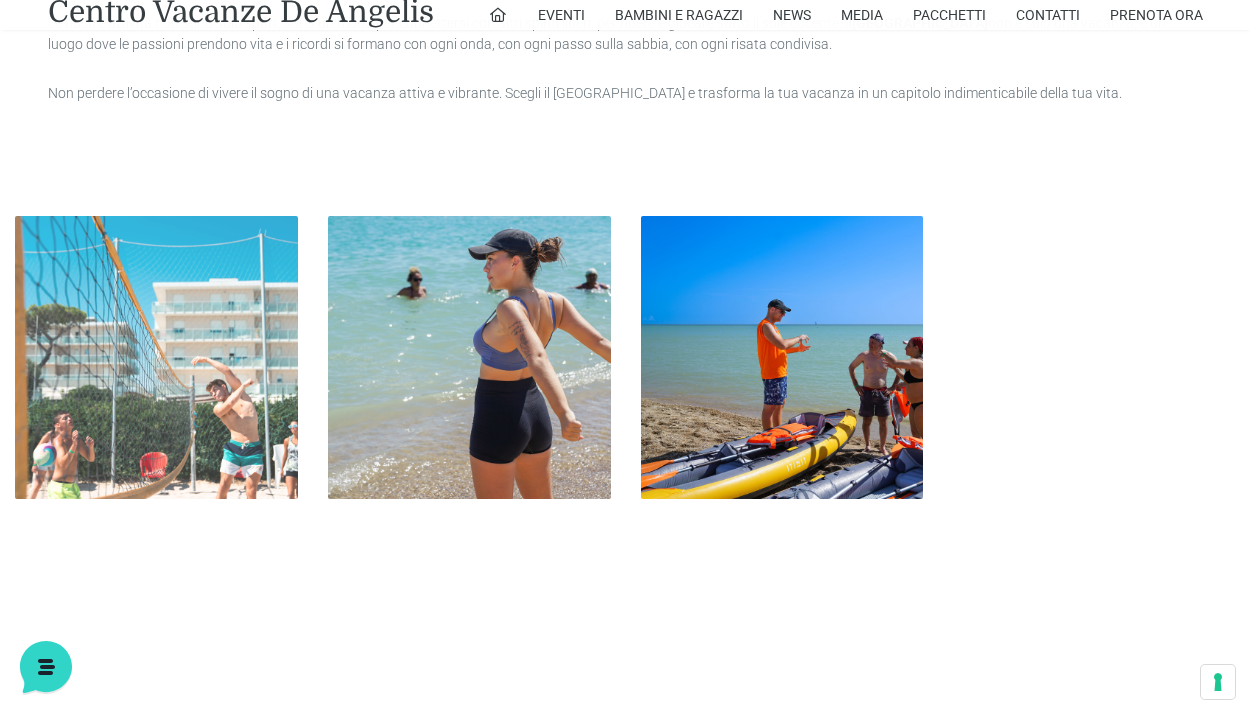 click at bounding box center (156, 357) 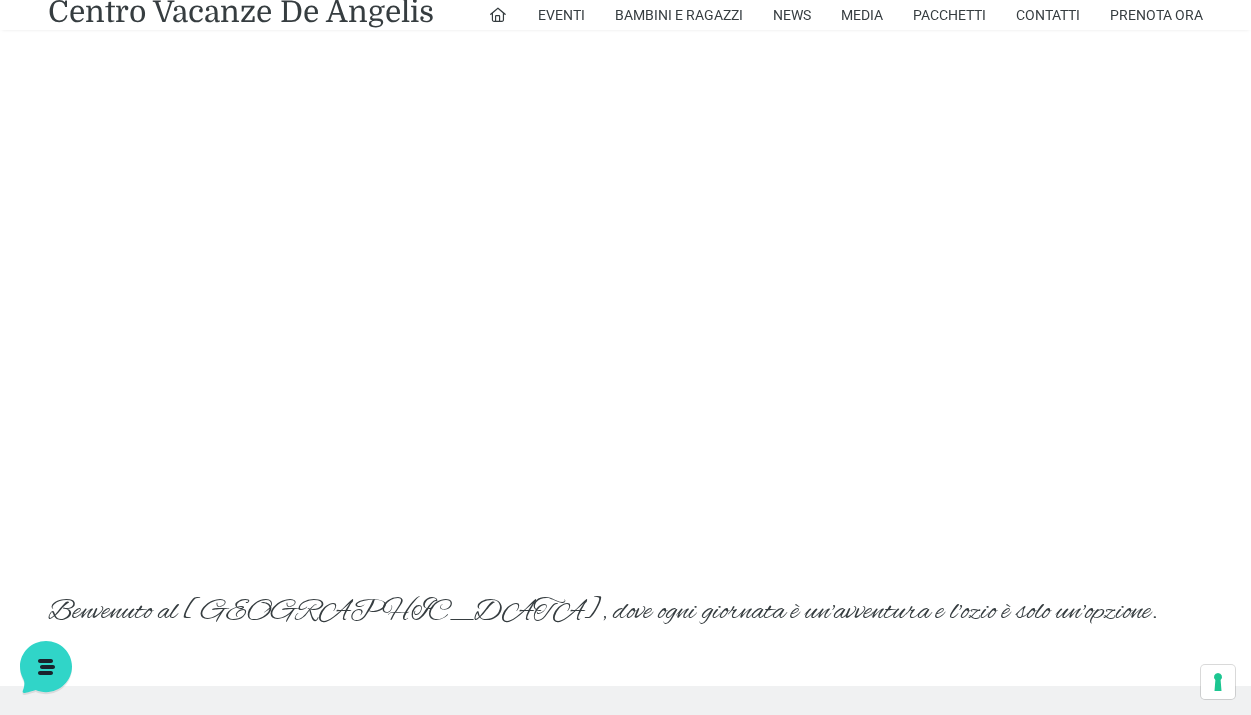 scroll, scrollTop: 2018, scrollLeft: 0, axis: vertical 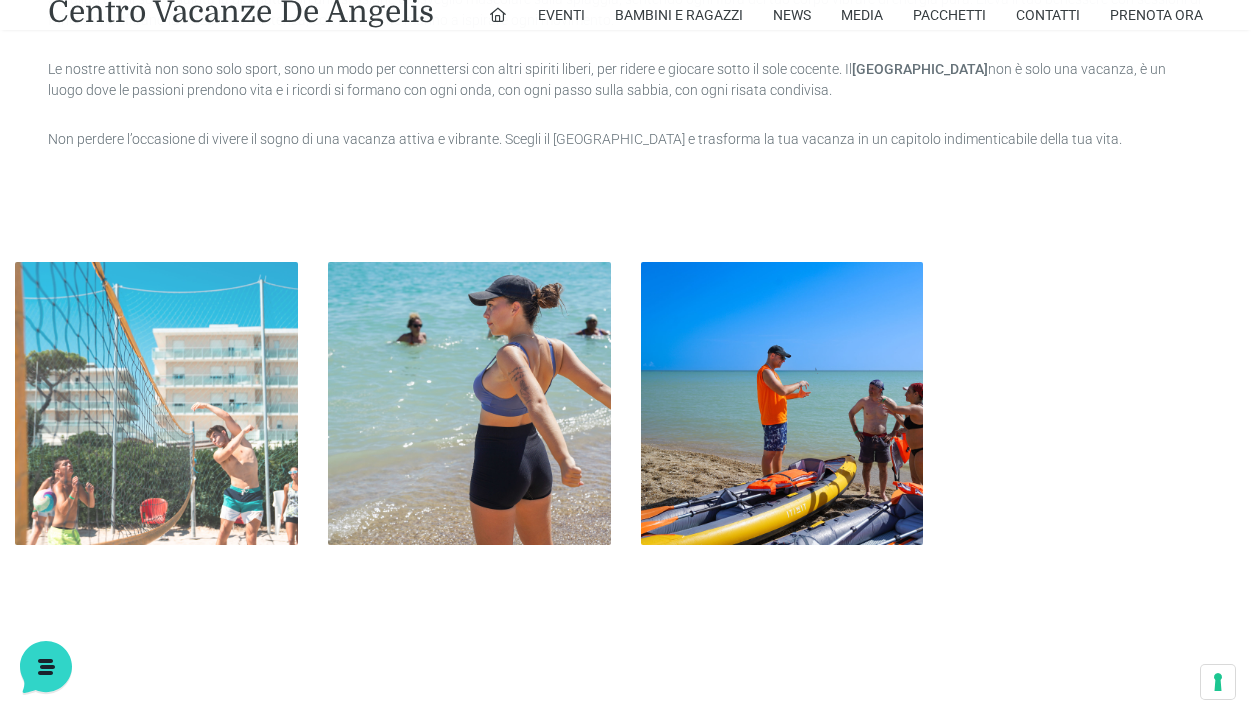 click at bounding box center [156, 403] 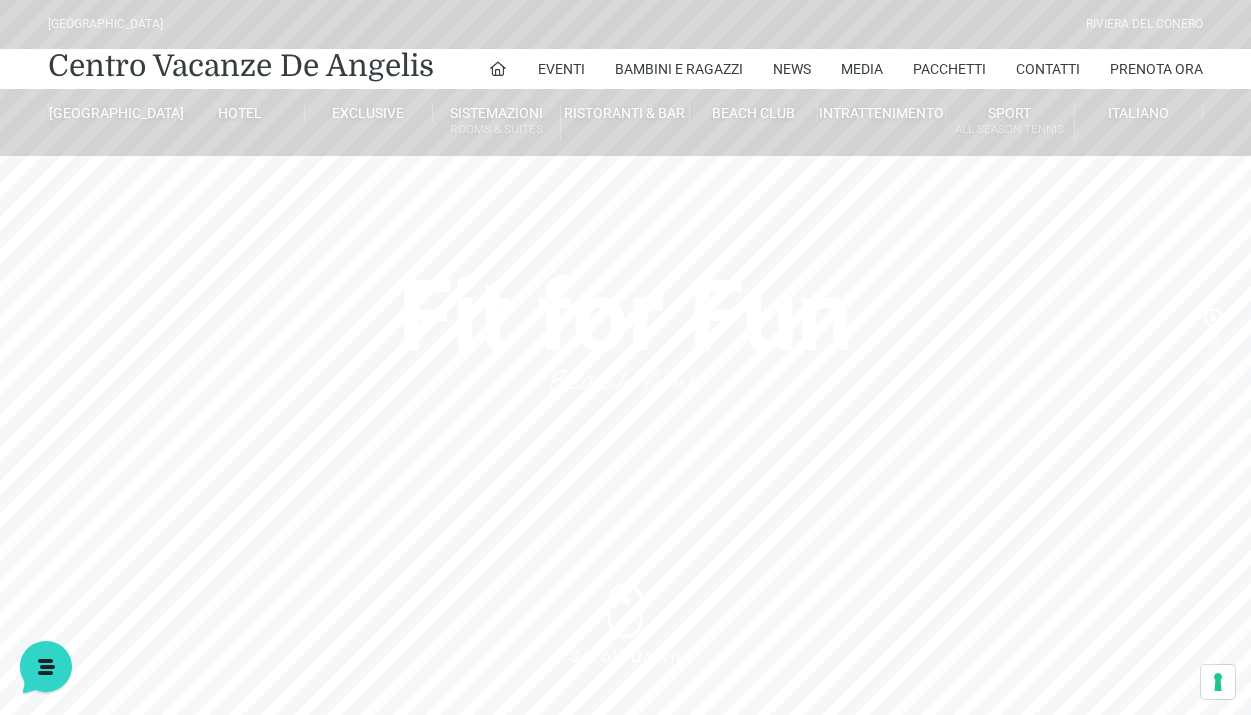 scroll, scrollTop: 0, scrollLeft: 0, axis: both 